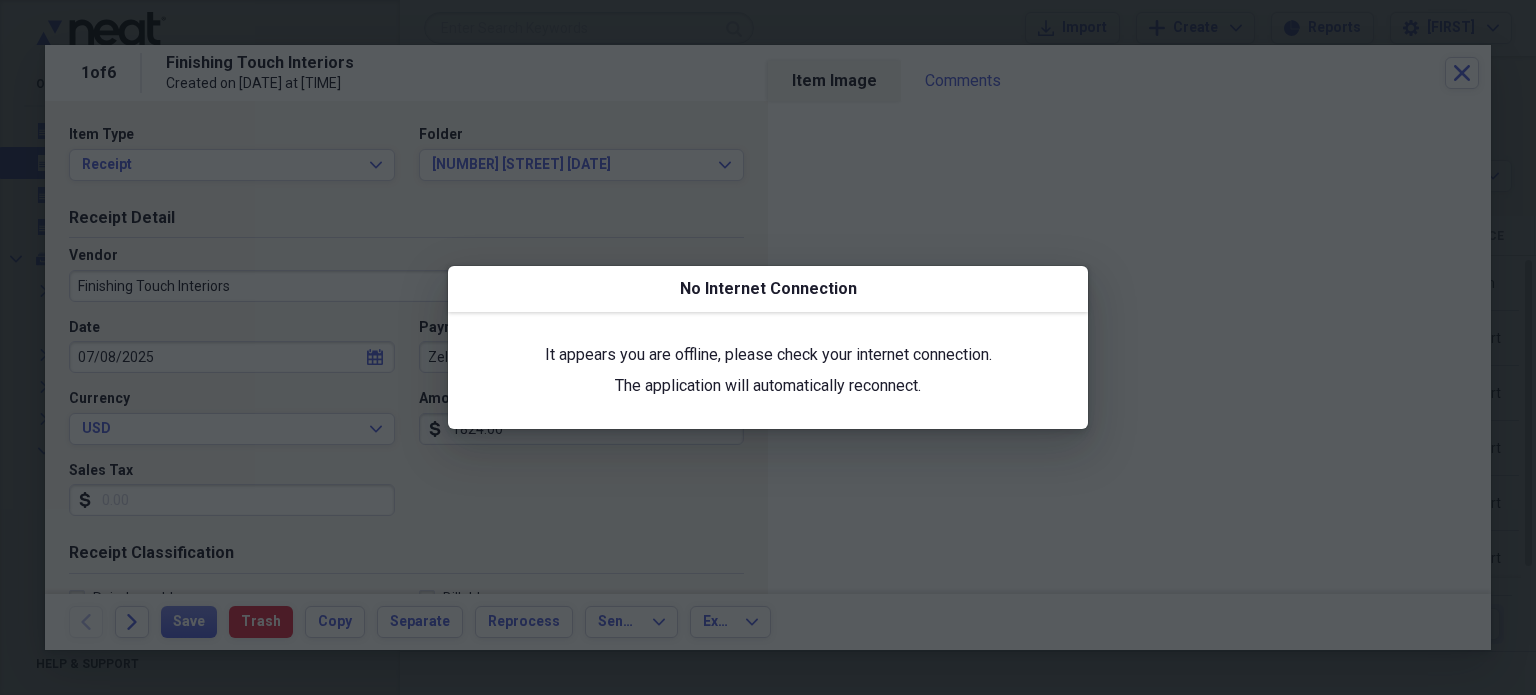 scroll, scrollTop: 0, scrollLeft: 0, axis: both 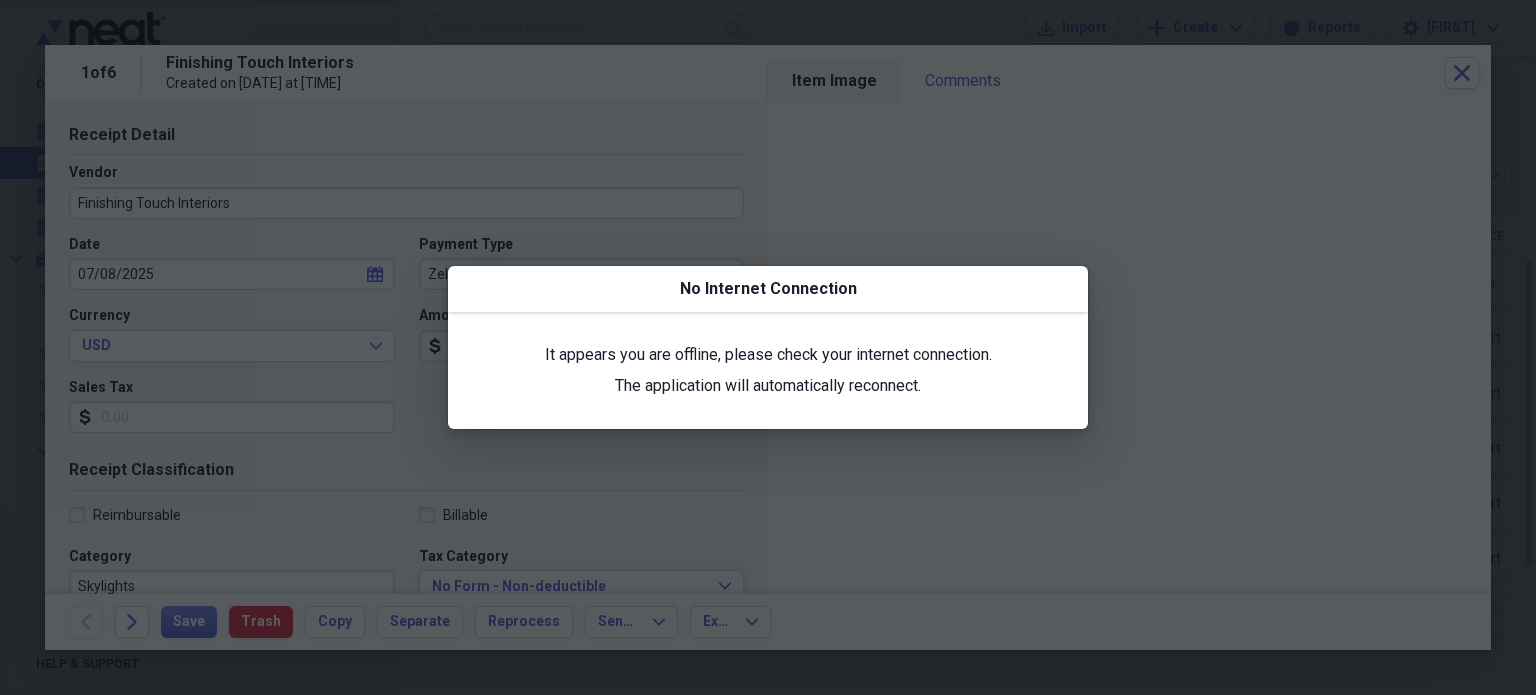 click at bounding box center (768, 347) 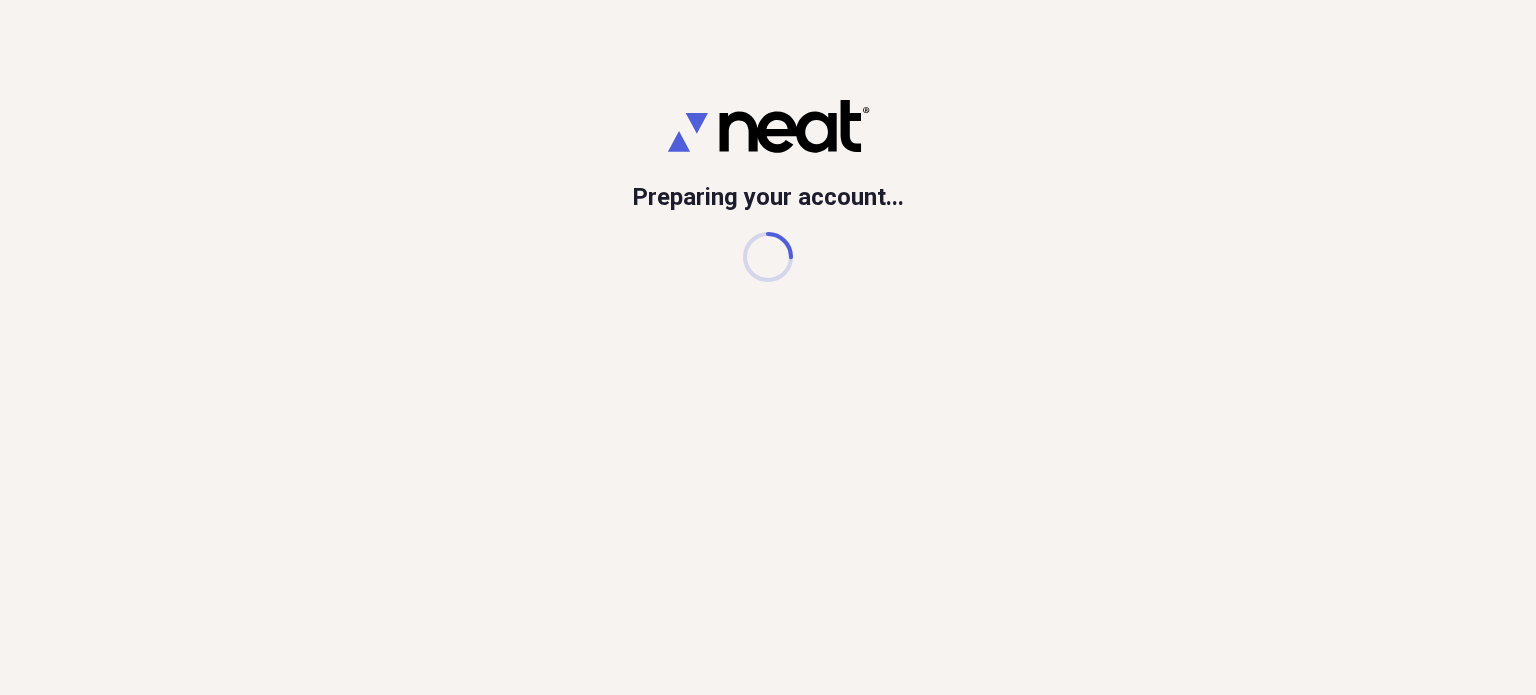 scroll, scrollTop: 0, scrollLeft: 0, axis: both 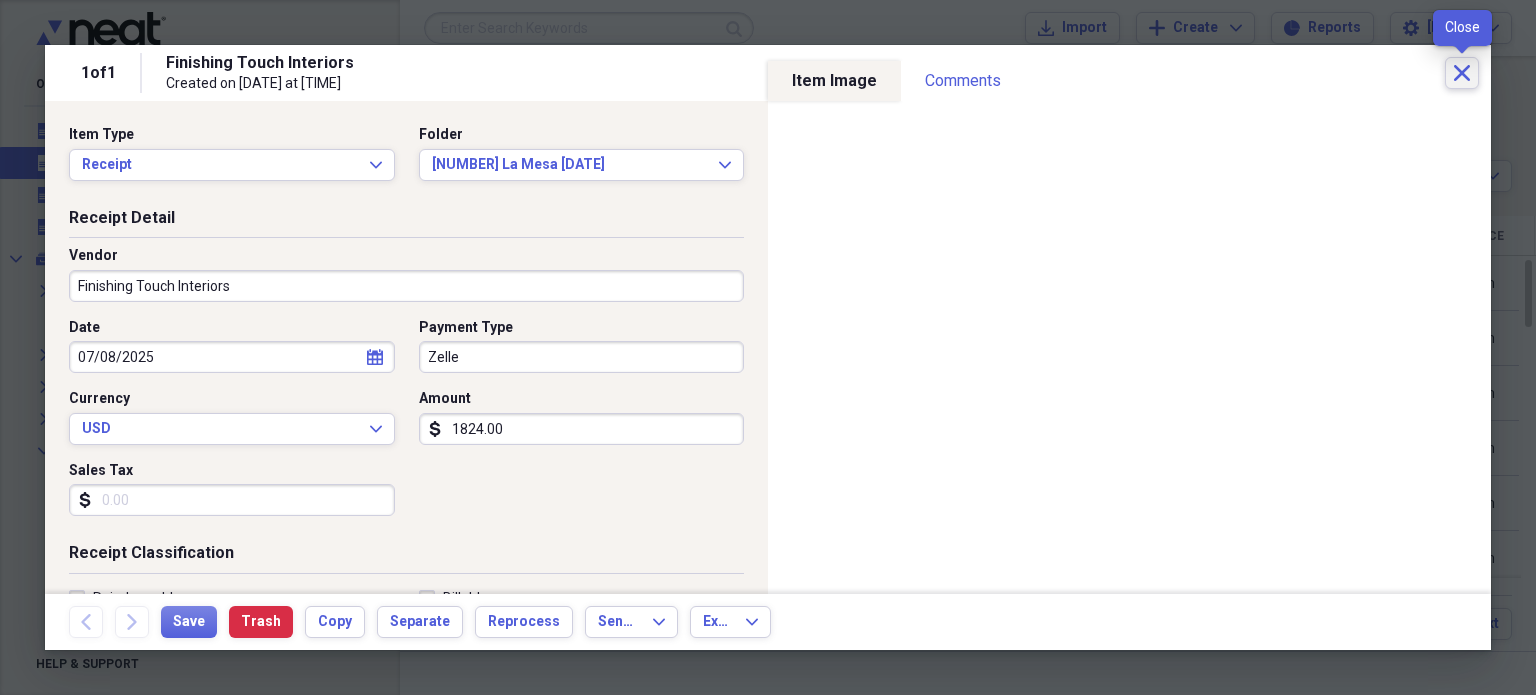 click 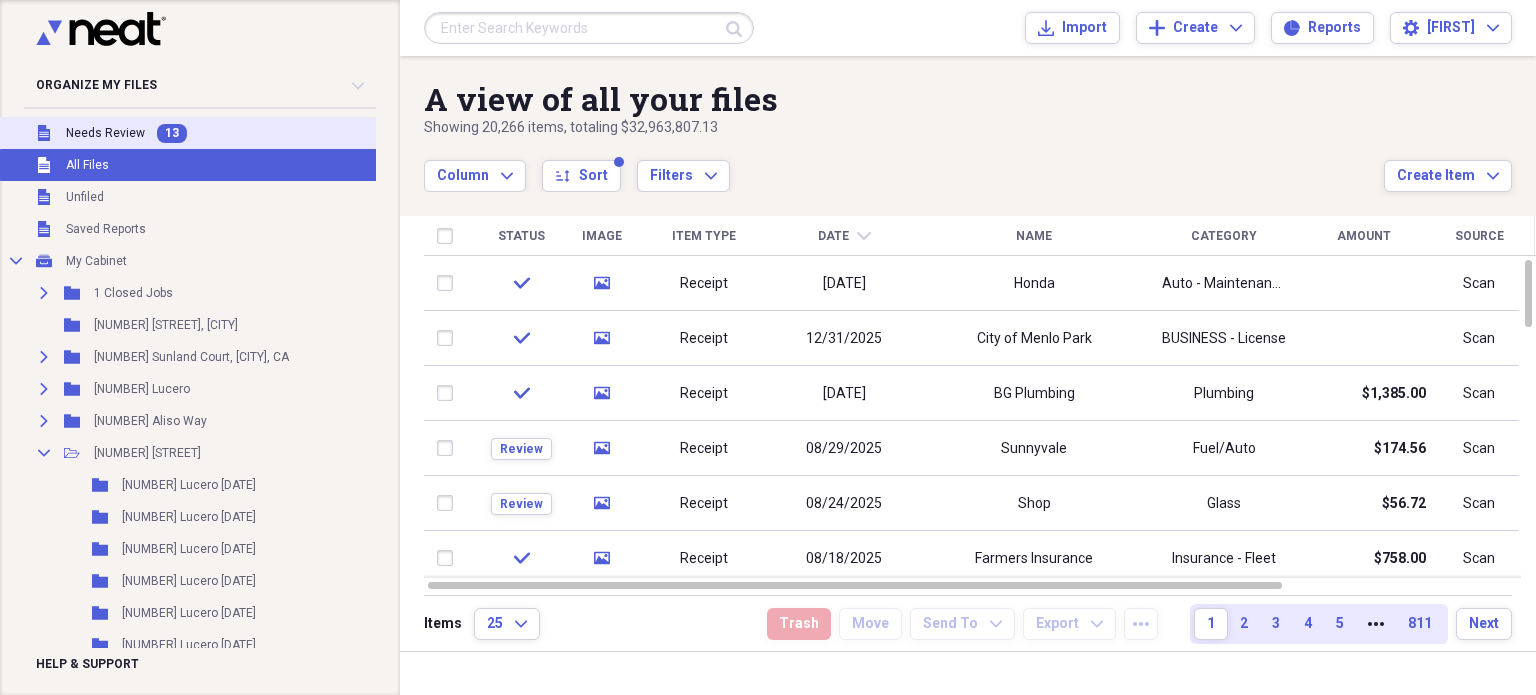 click on "Unfiled Needs Review 13" at bounding box center [252, 133] 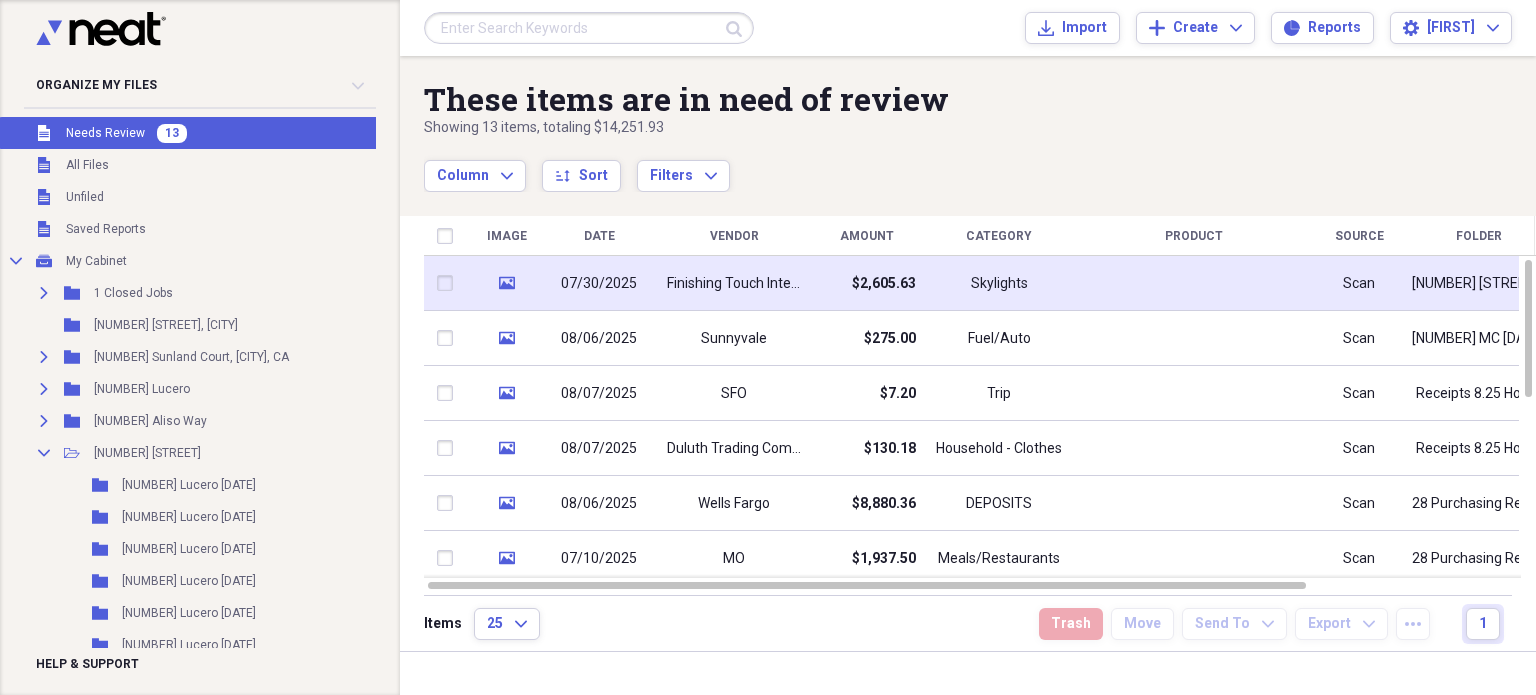 click on "Finishing Touch Interiors" at bounding box center (734, 284) 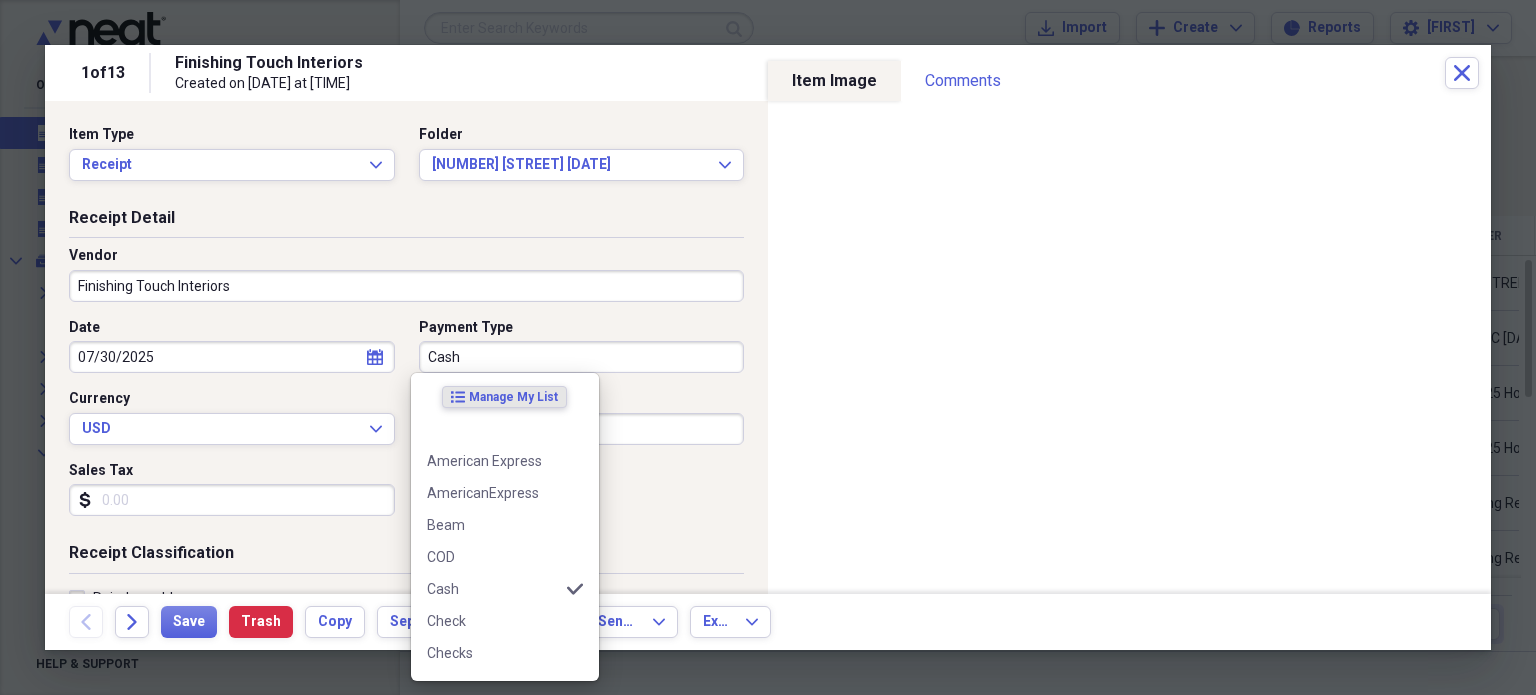 click on "Cash" at bounding box center [582, 357] 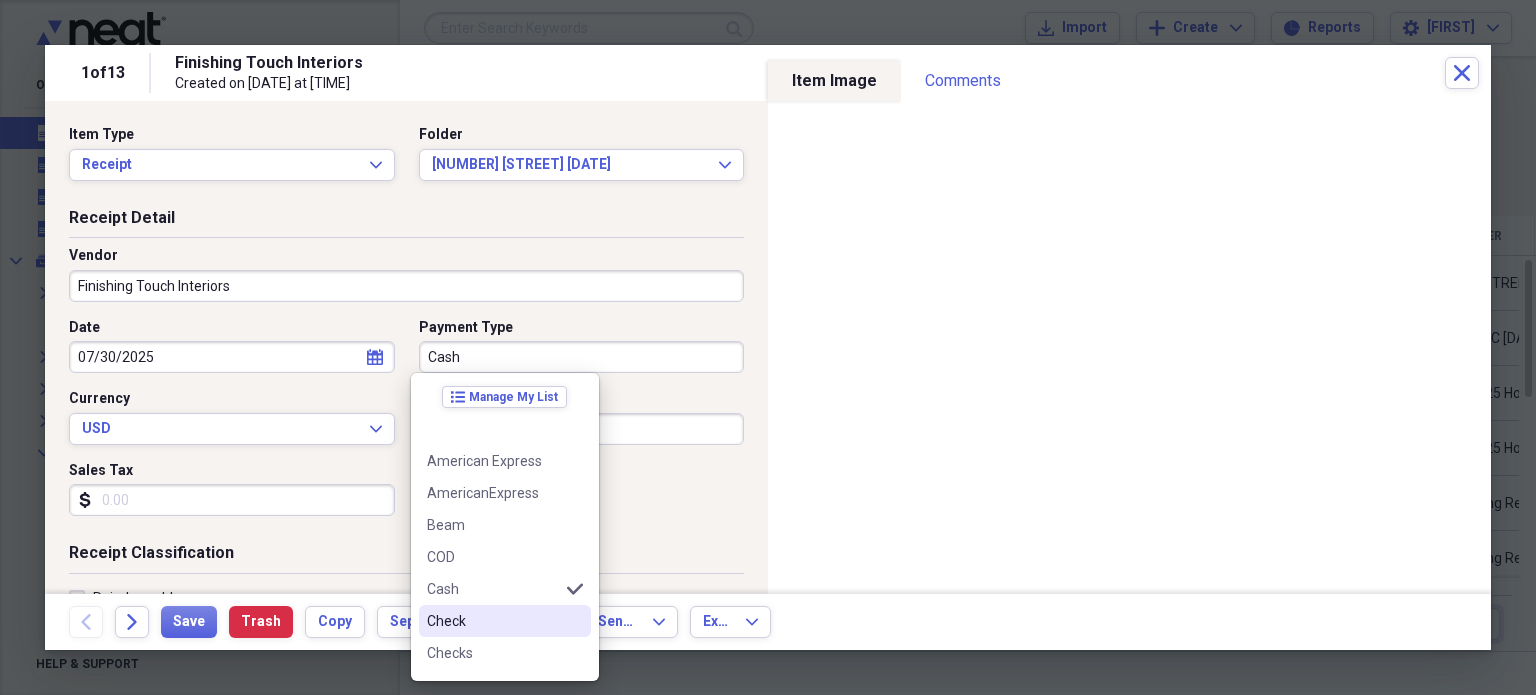 click on "Check" at bounding box center (505, 621) 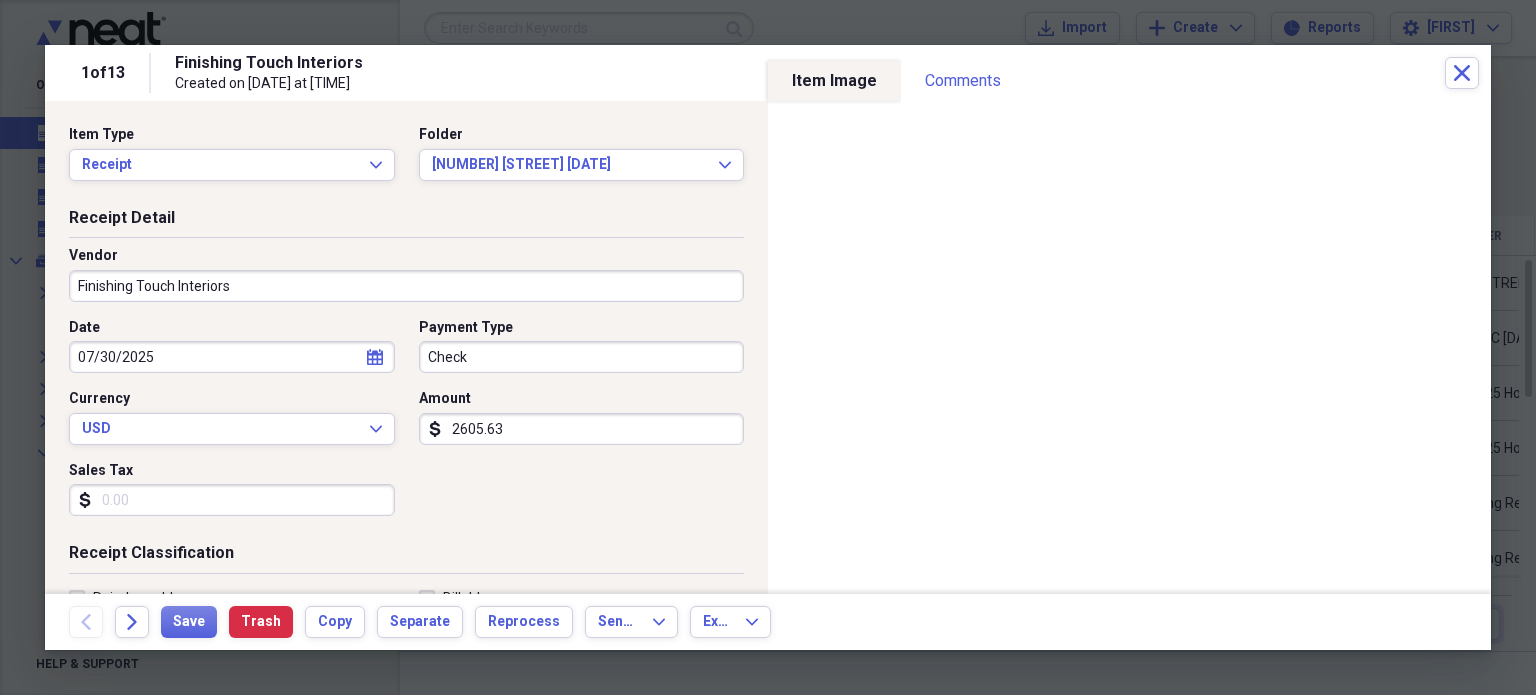 click on "2605.63" at bounding box center [582, 429] 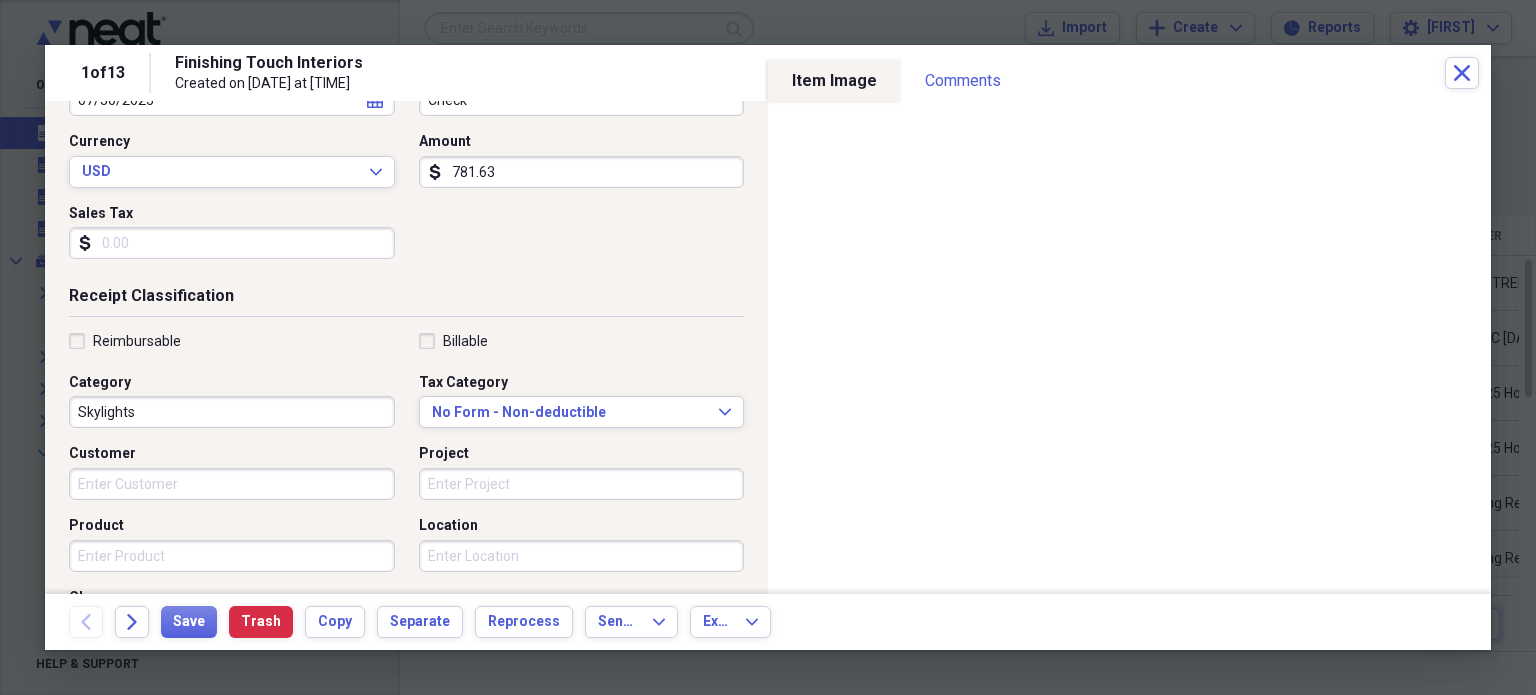 scroll, scrollTop: 258, scrollLeft: 0, axis: vertical 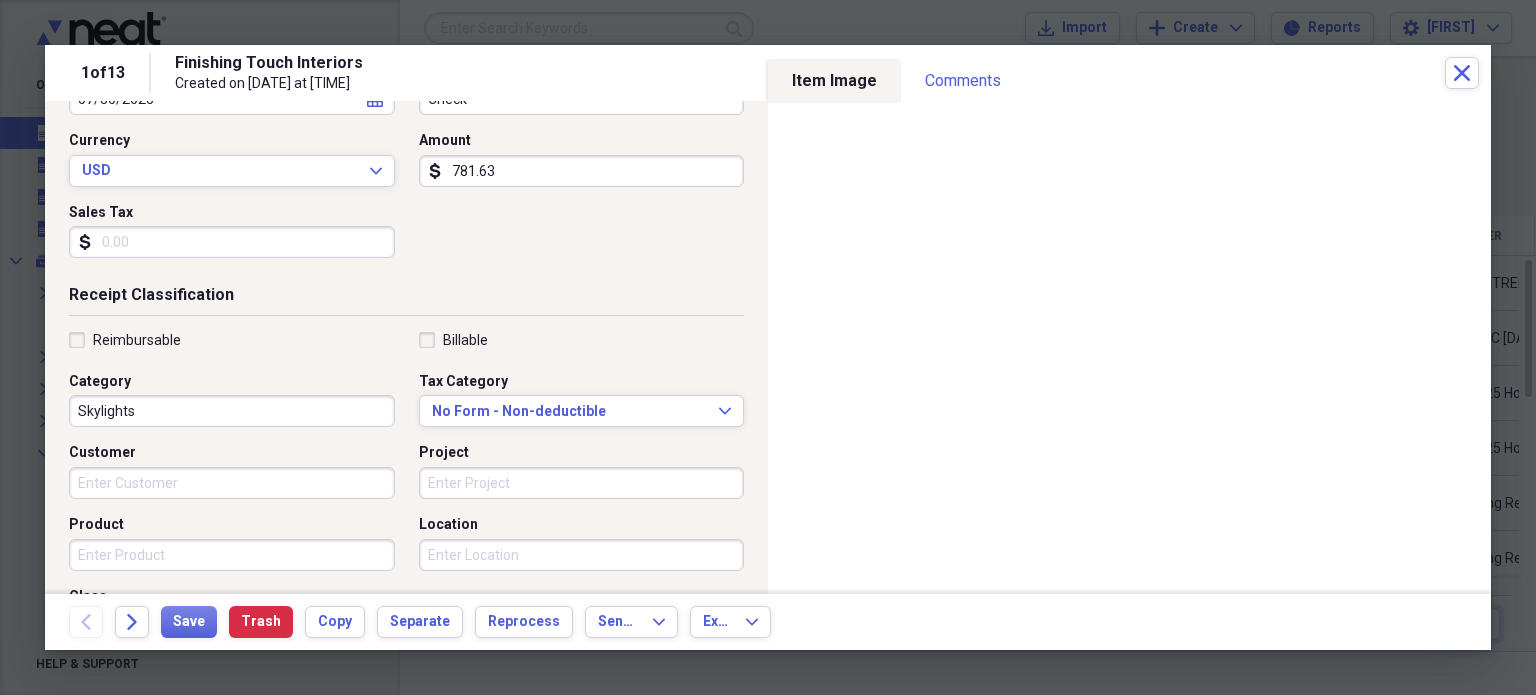 type on "781.63" 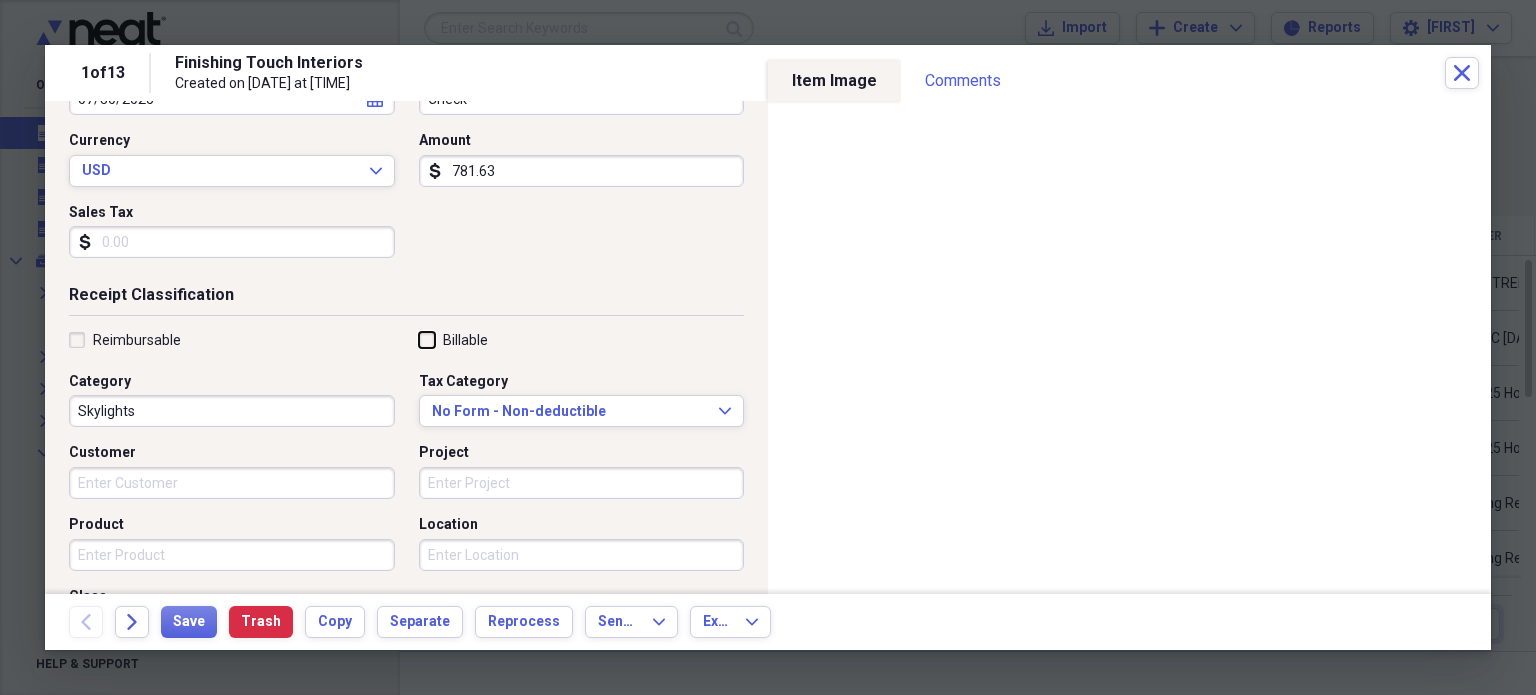 click on "Billable" at bounding box center [419, 339] 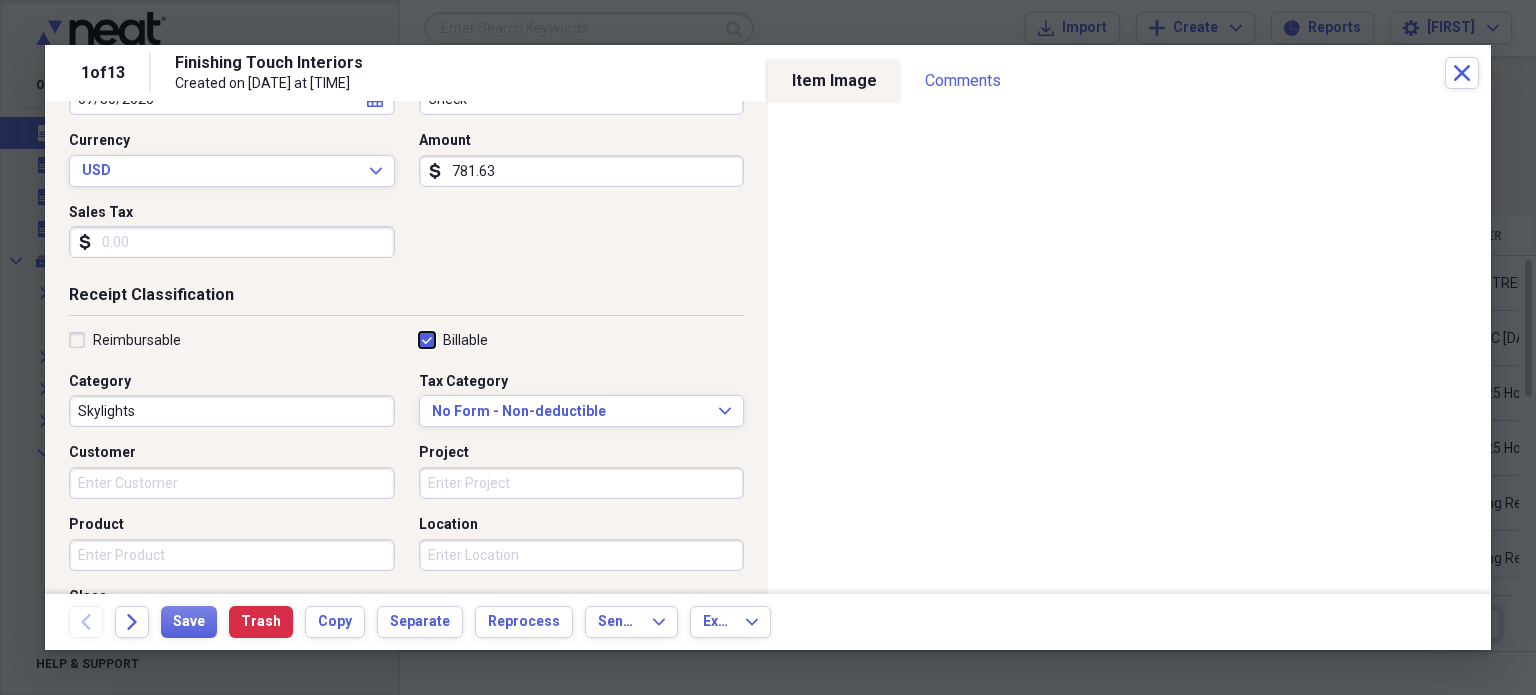 checkbox on "true" 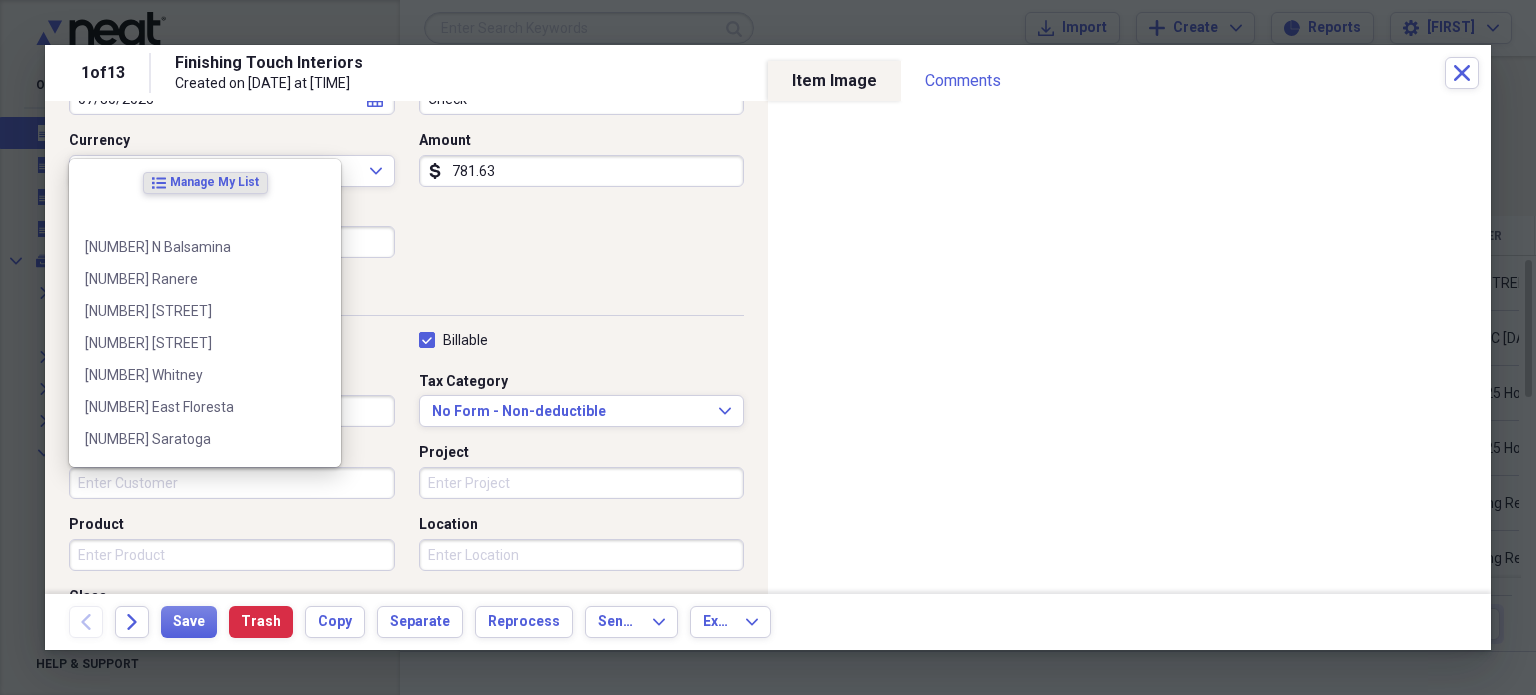 click on "Customer" at bounding box center [232, 483] 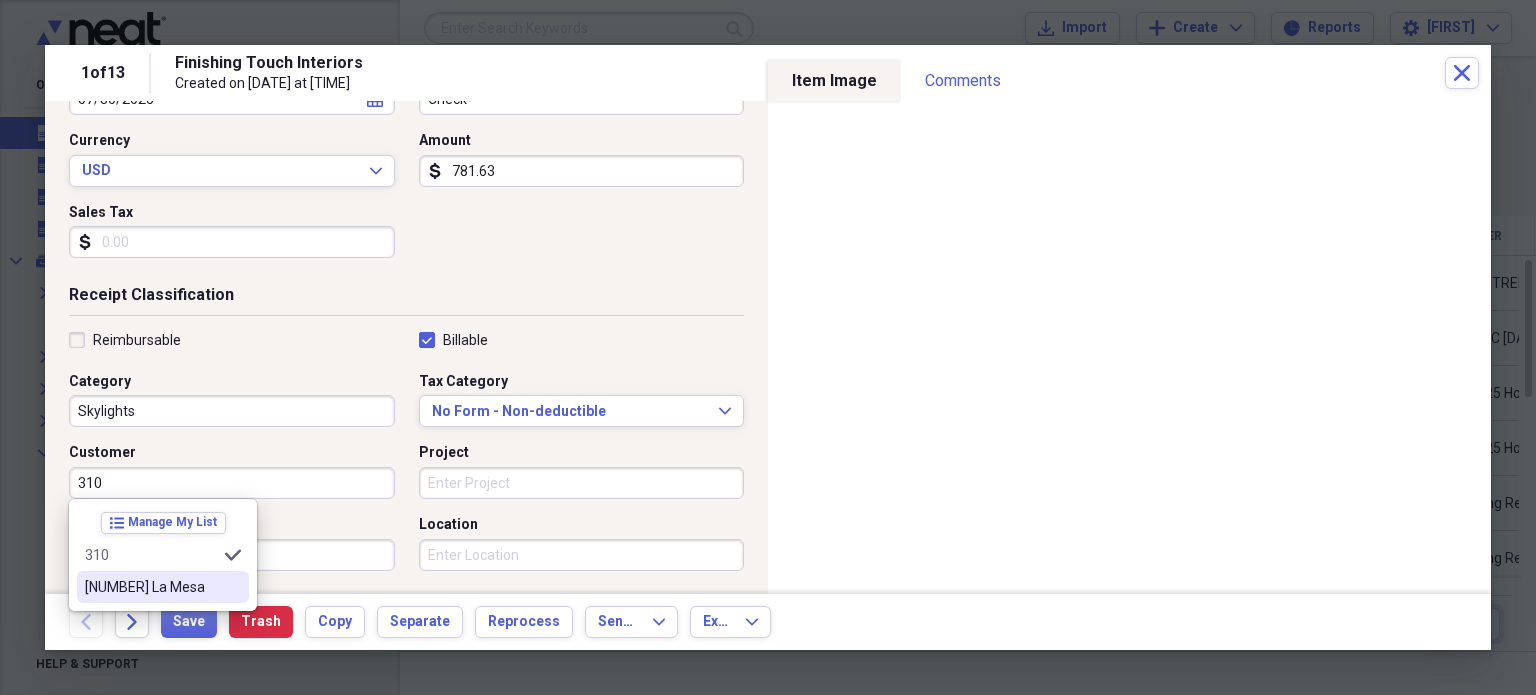 click on "[NUMBER] La Mesa" at bounding box center [163, 587] 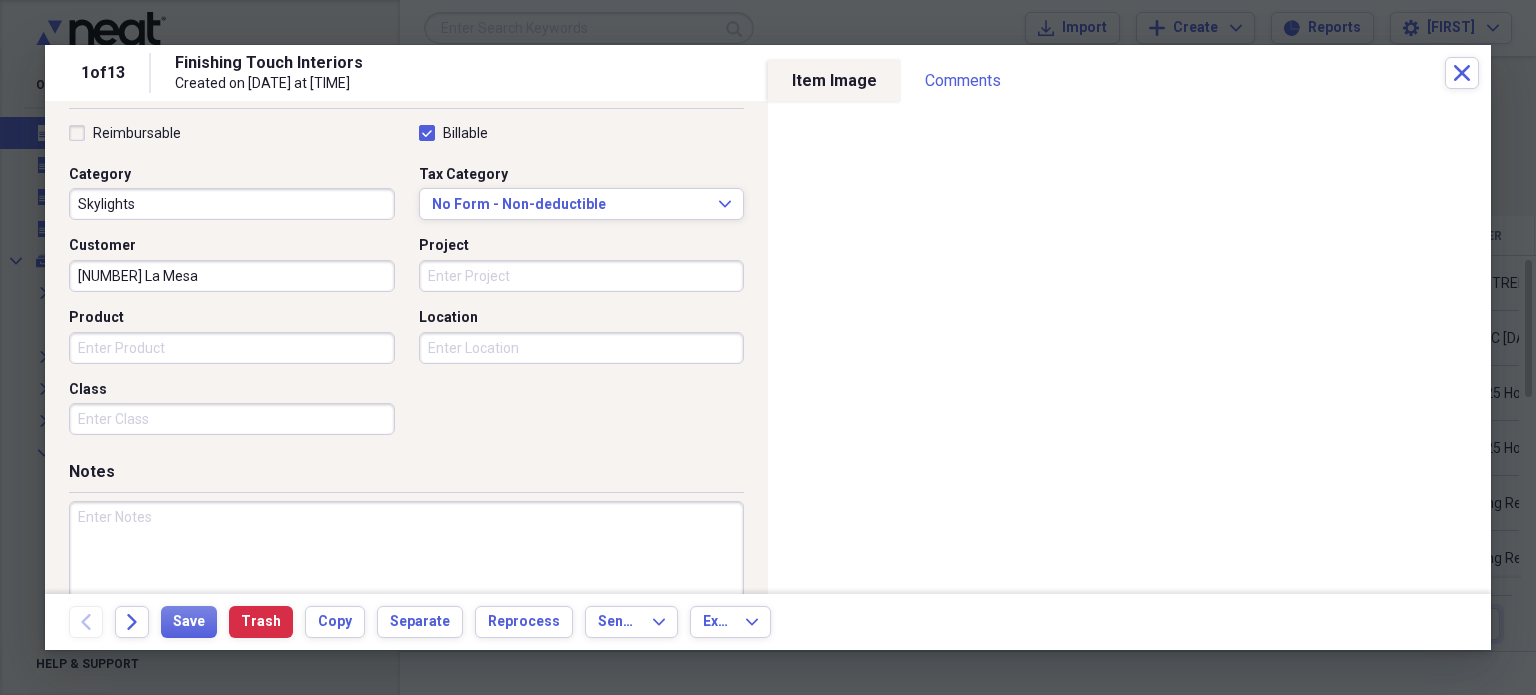 scroll, scrollTop: 466, scrollLeft: 0, axis: vertical 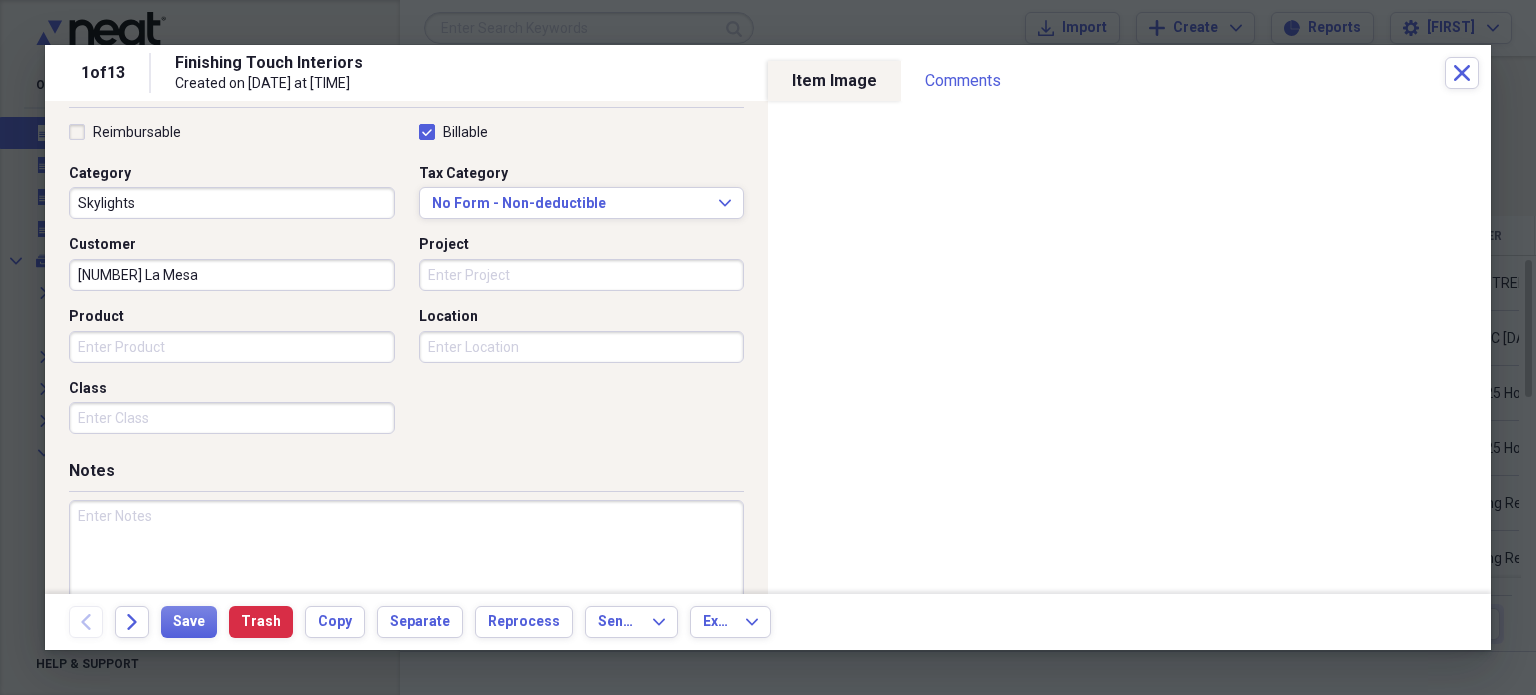 click at bounding box center [406, 565] 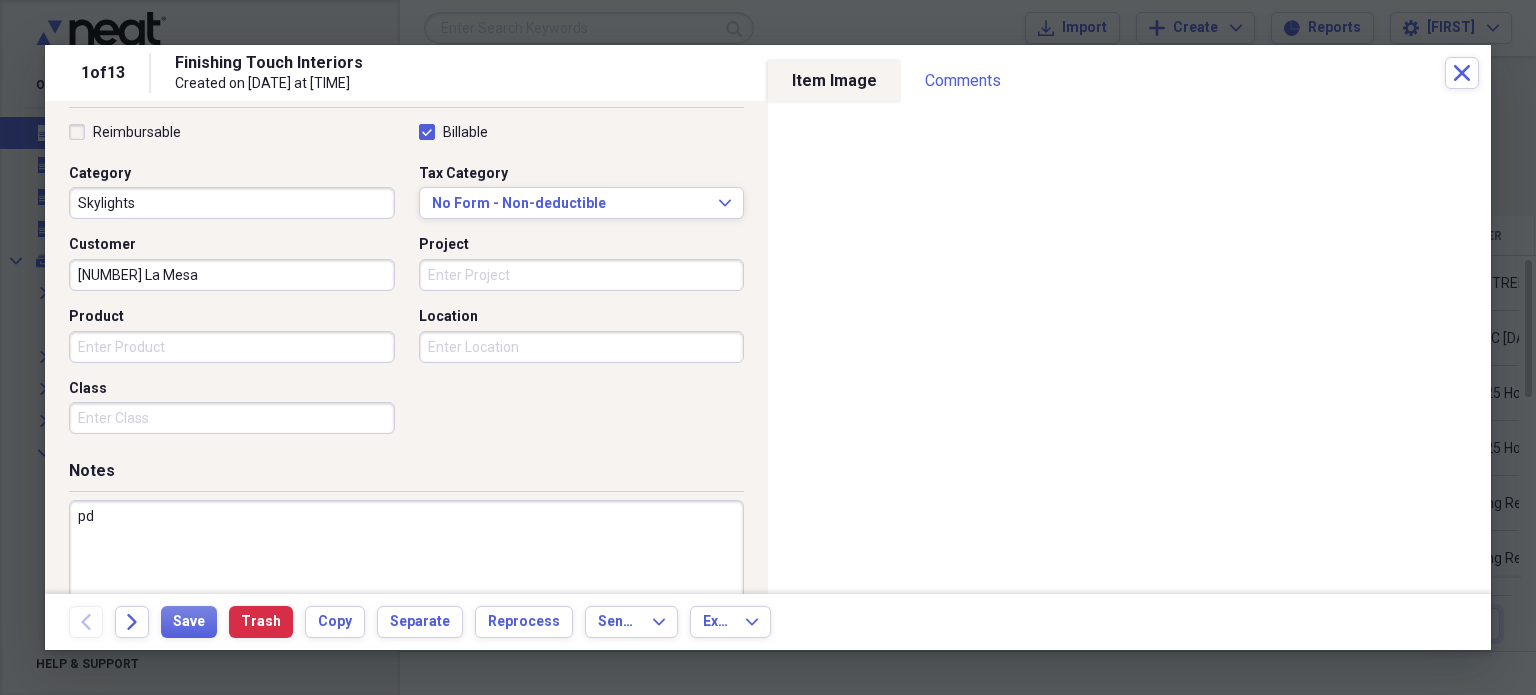 type on "p" 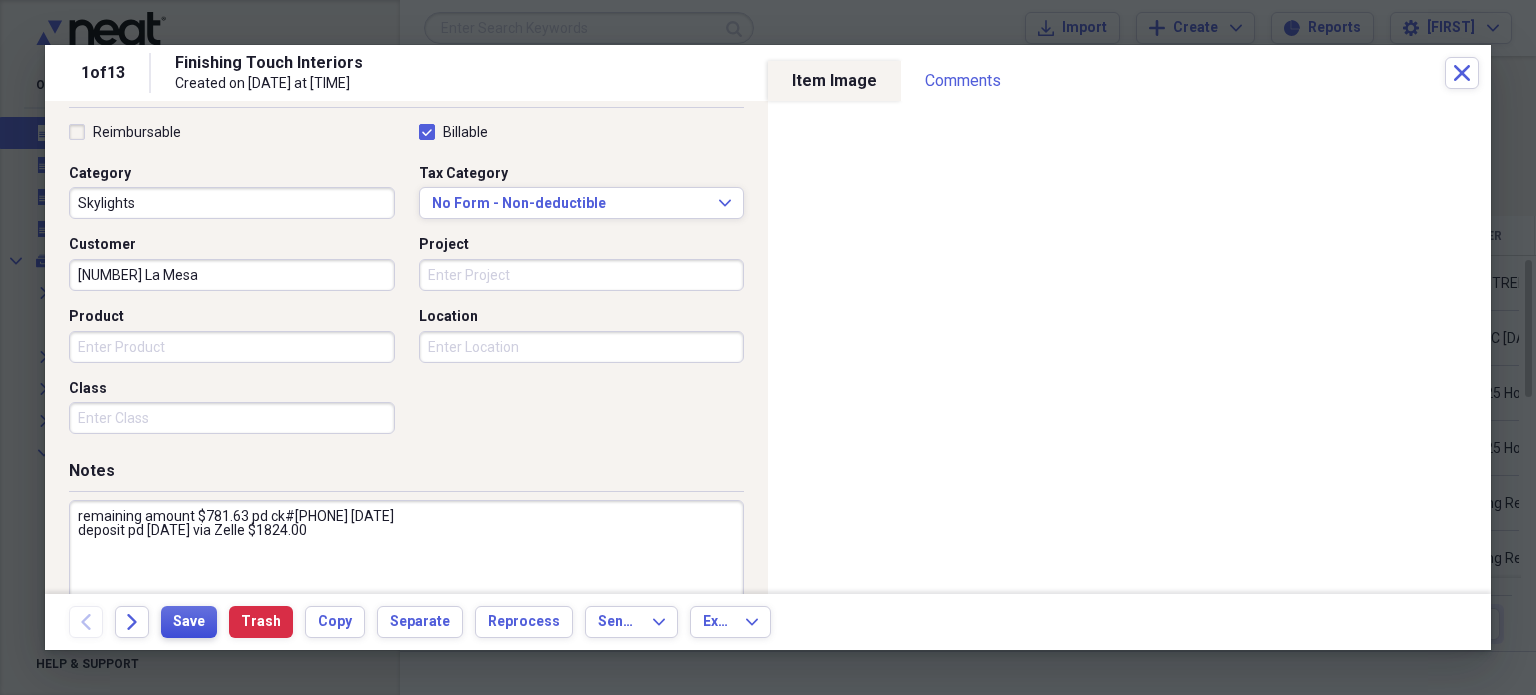 type on "remaining amount $781.63 pd ck#[PHONE] [DATE]
deposit pd [DATE] via Zelle $1824.00" 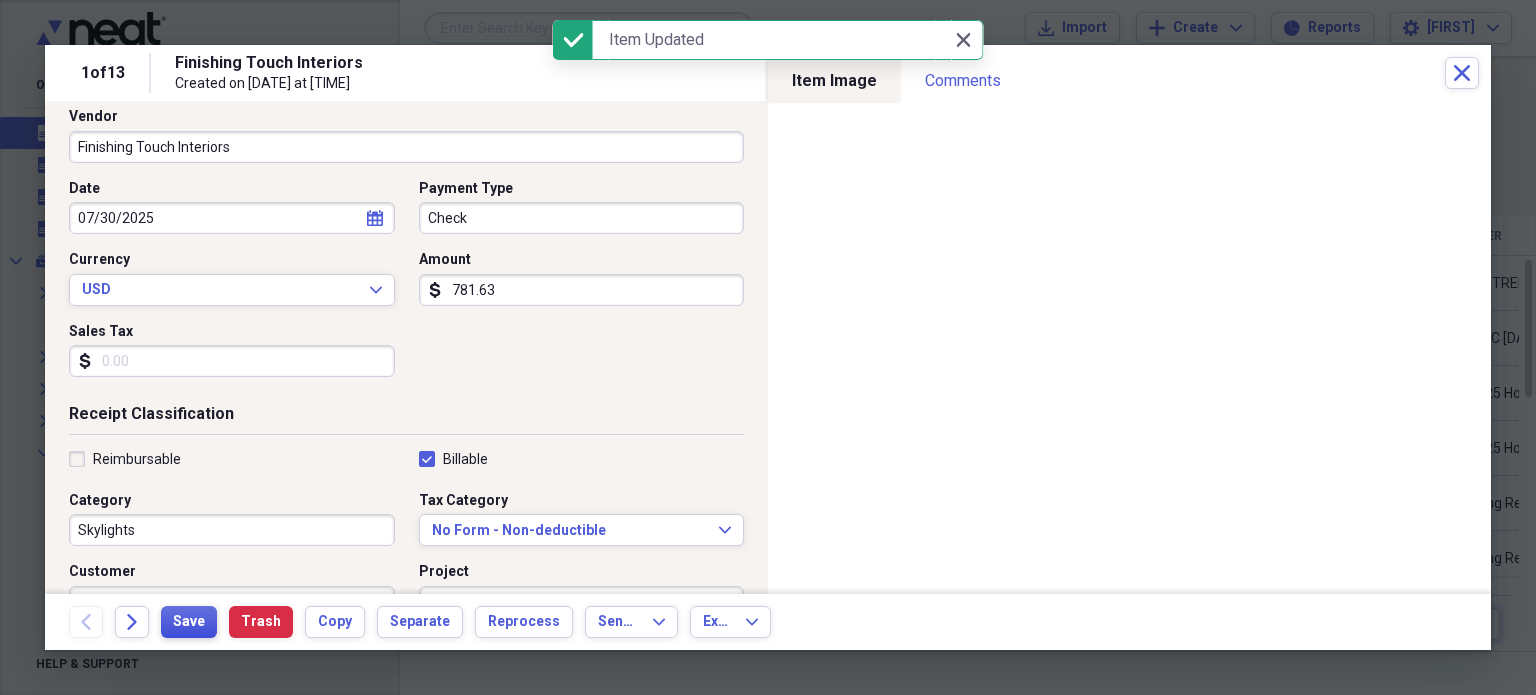 scroll, scrollTop: 0, scrollLeft: 0, axis: both 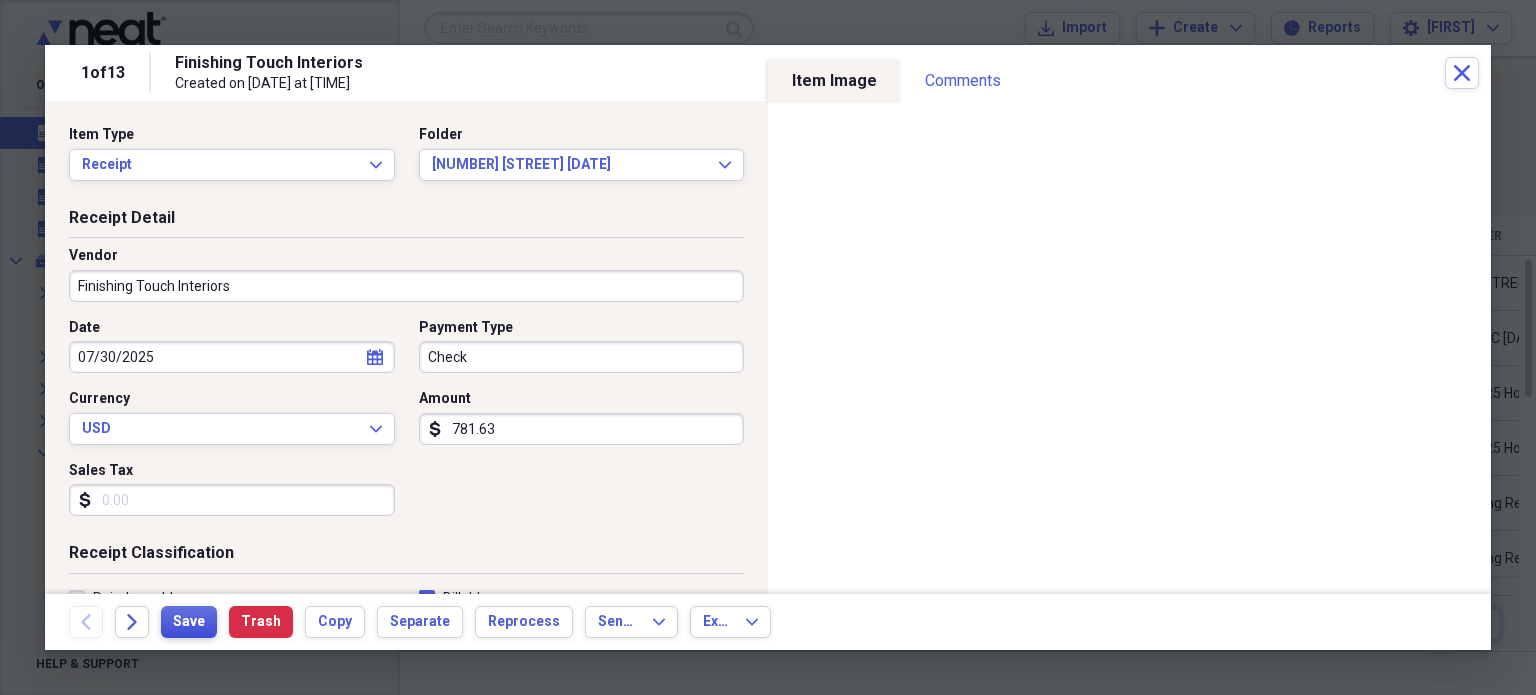click on "Save" at bounding box center (189, 622) 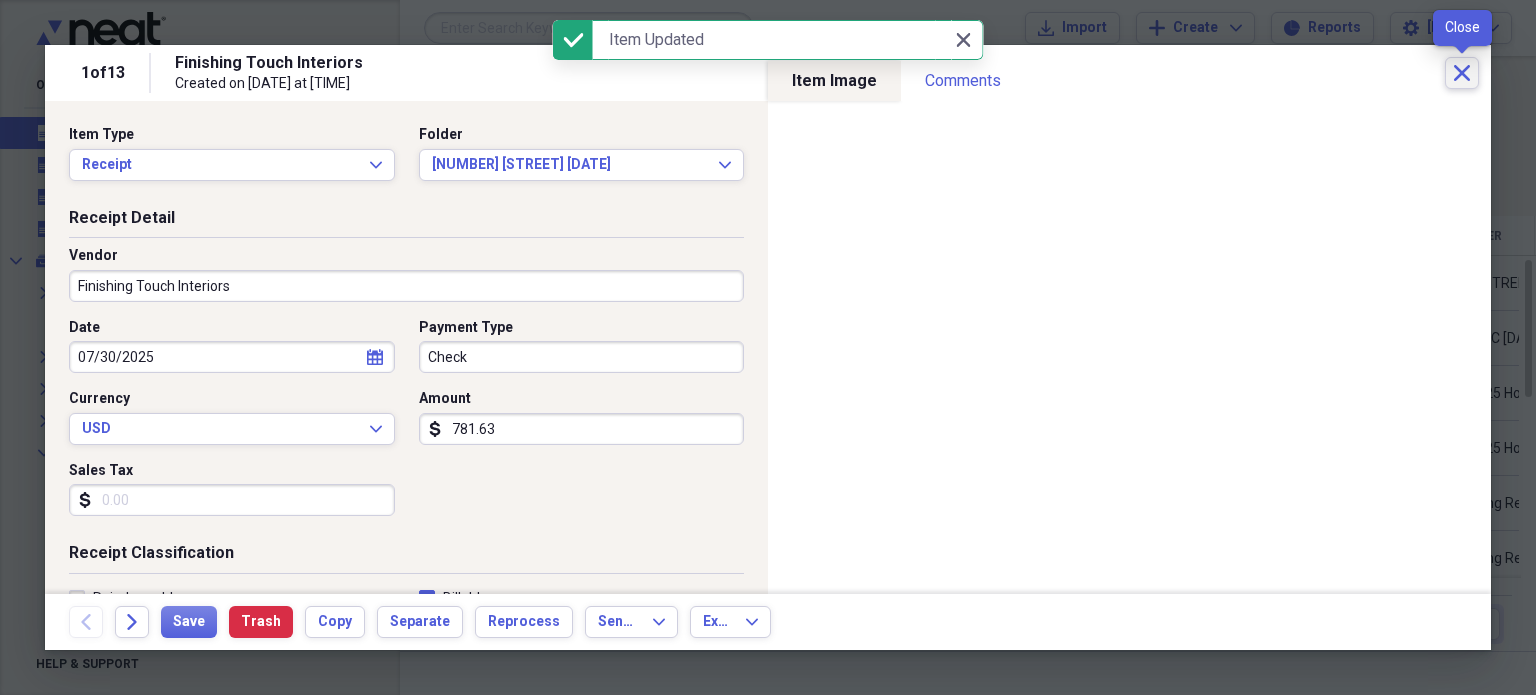 click on "Close" 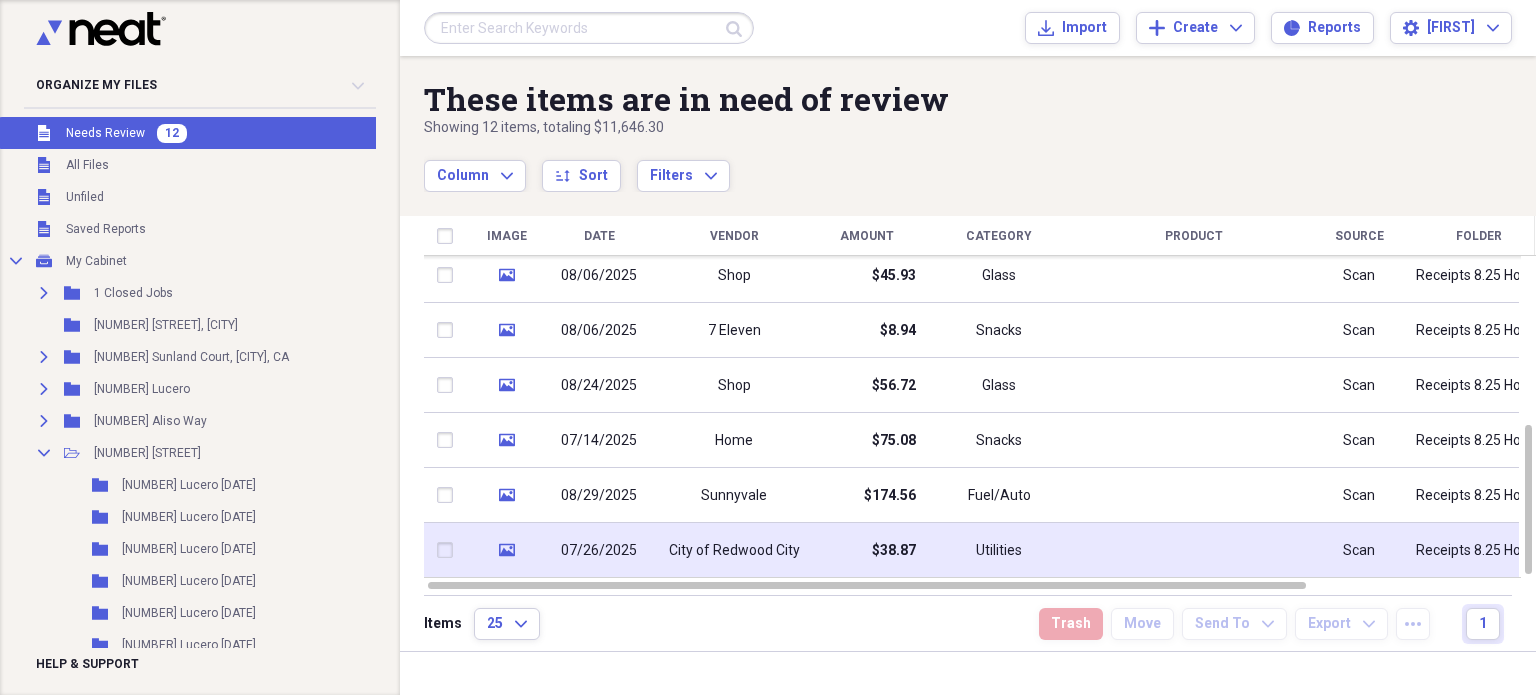 click on "City of Redwood City" at bounding box center [734, 551] 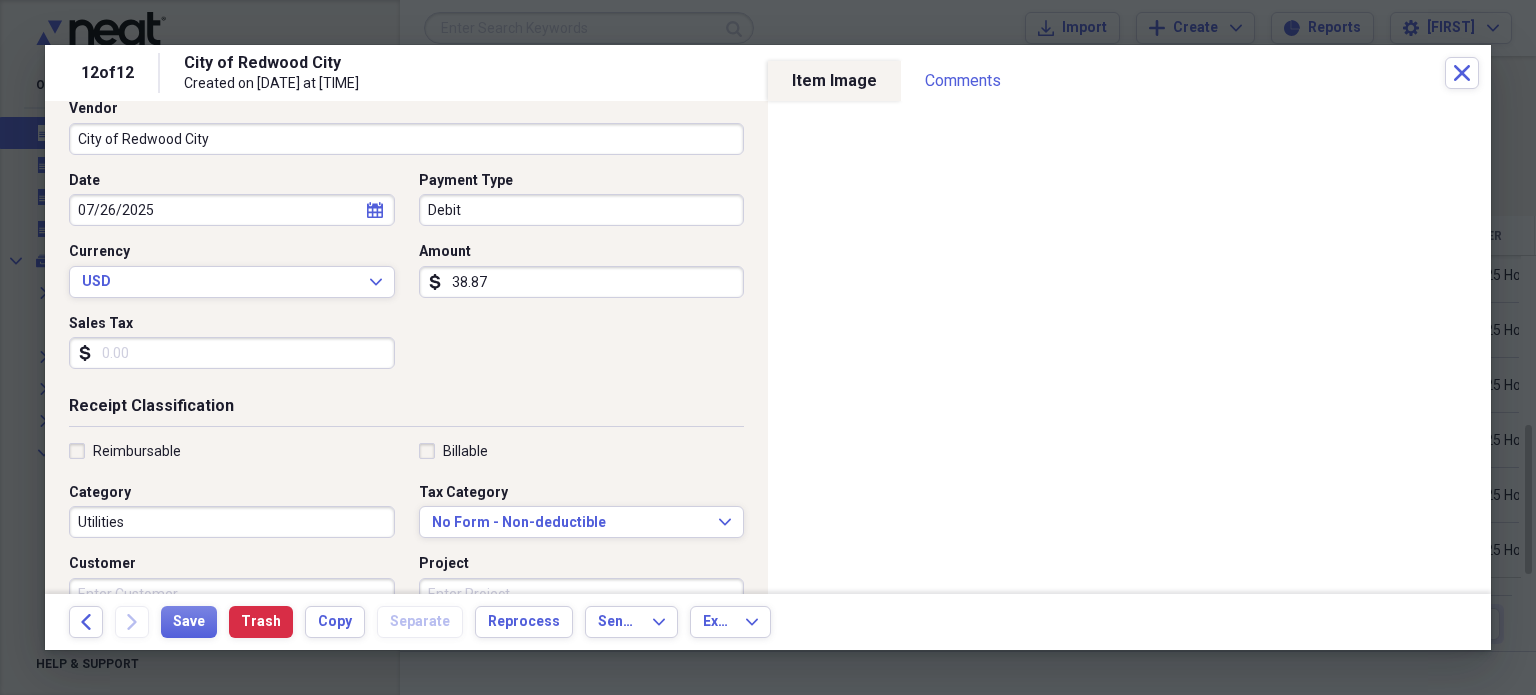 scroll, scrollTop: 149, scrollLeft: 0, axis: vertical 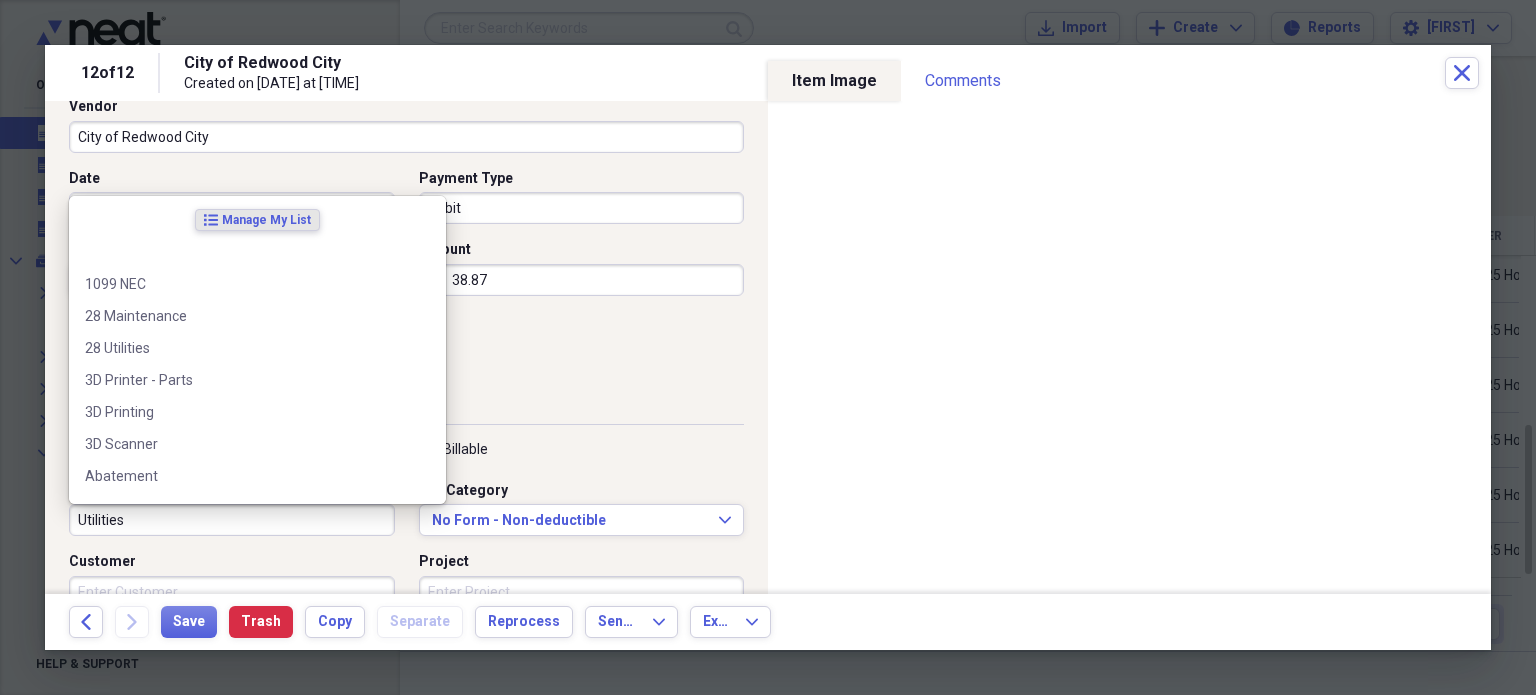click on "Utilities" at bounding box center [232, 520] 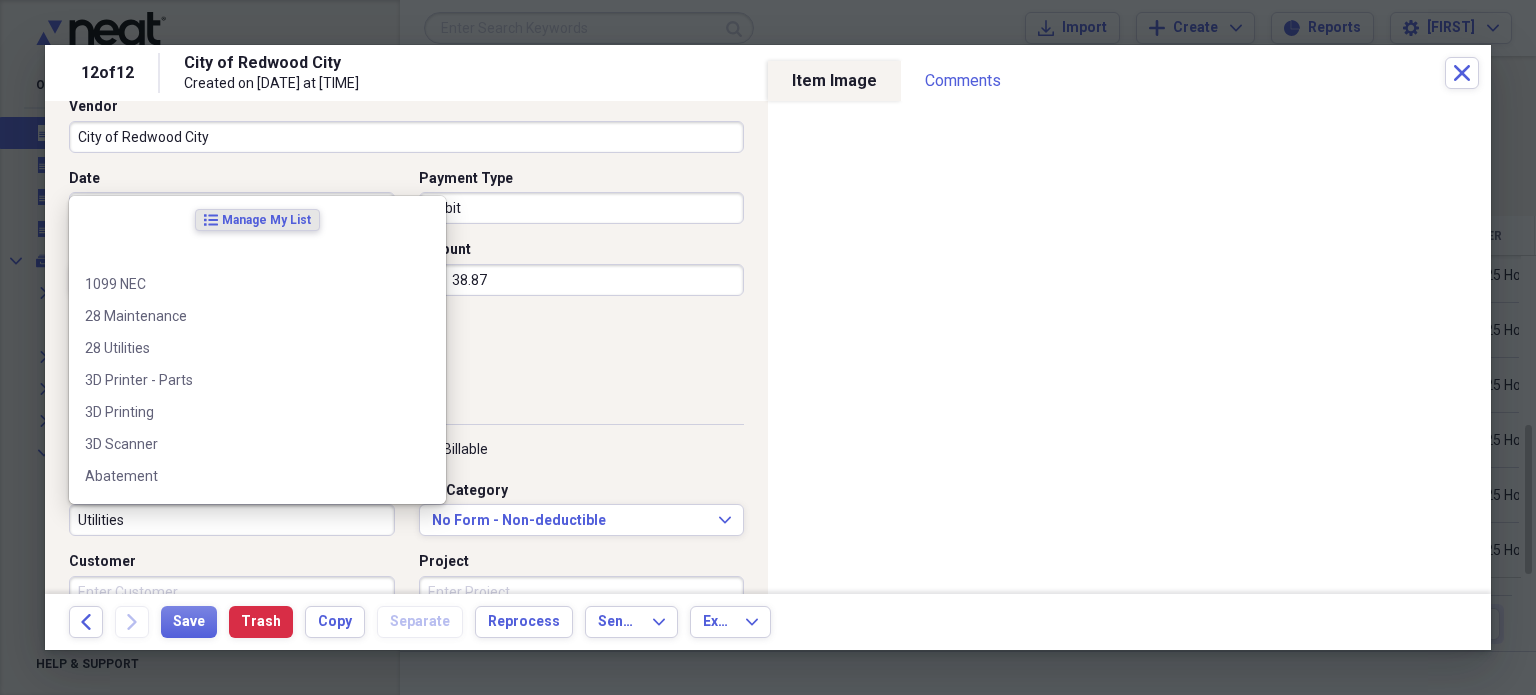 click on "Utilities" at bounding box center (232, 520) 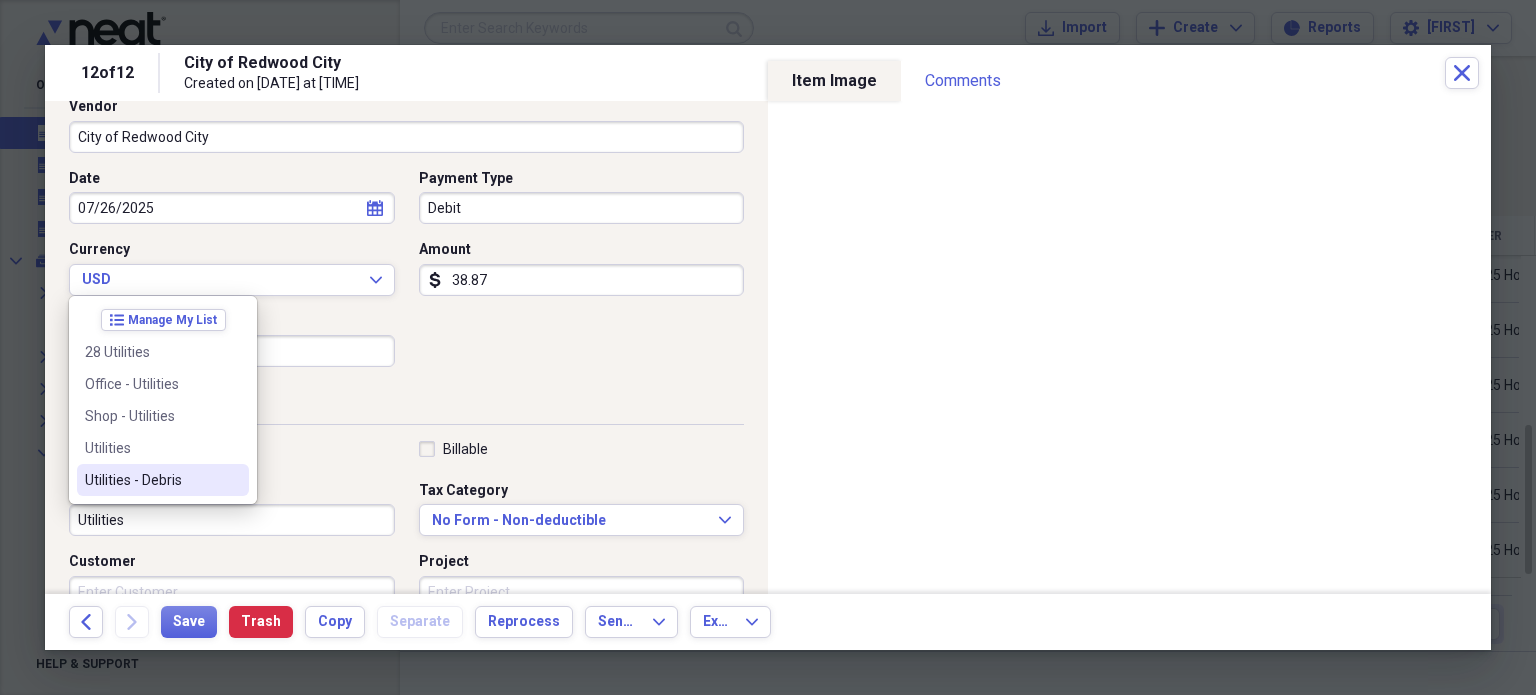 click on "Utilities - Debris" at bounding box center (151, 480) 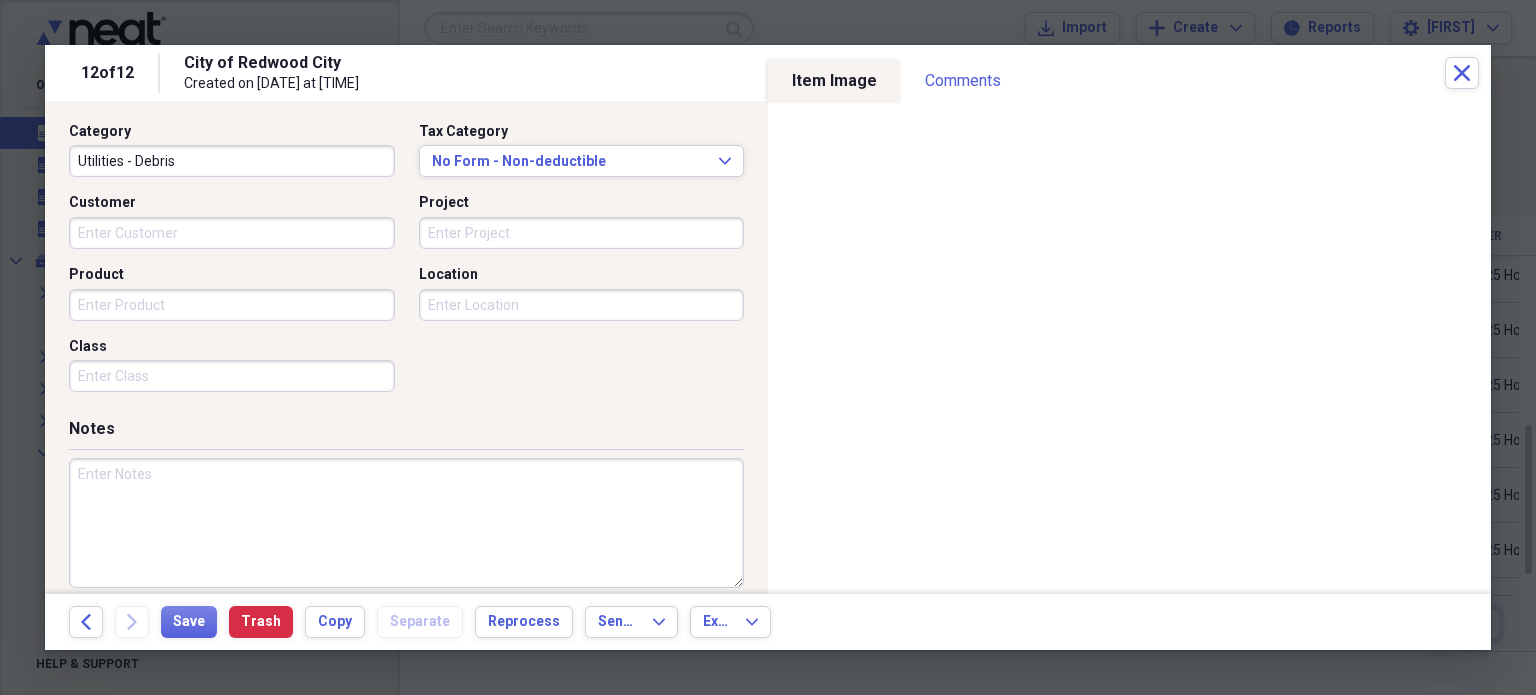 scroll, scrollTop: 509, scrollLeft: 0, axis: vertical 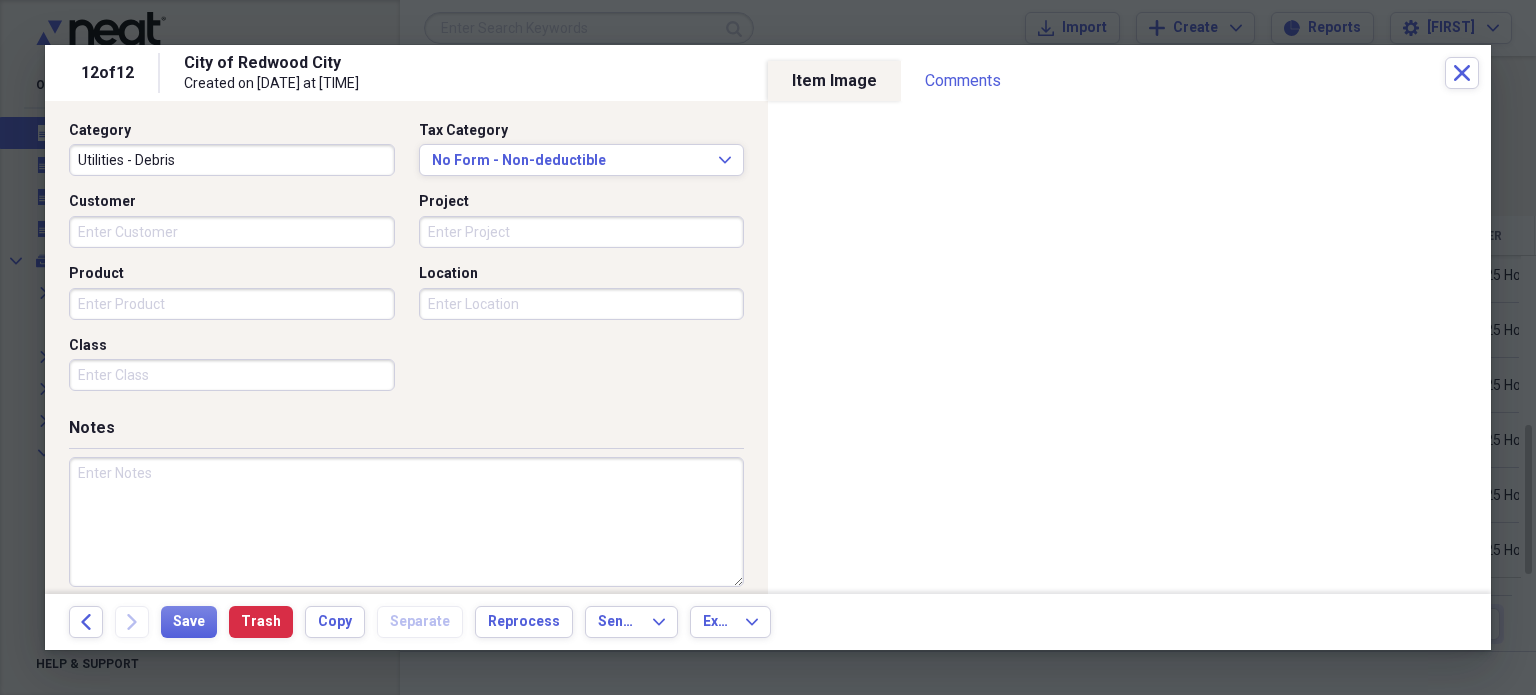 click at bounding box center (406, 522) 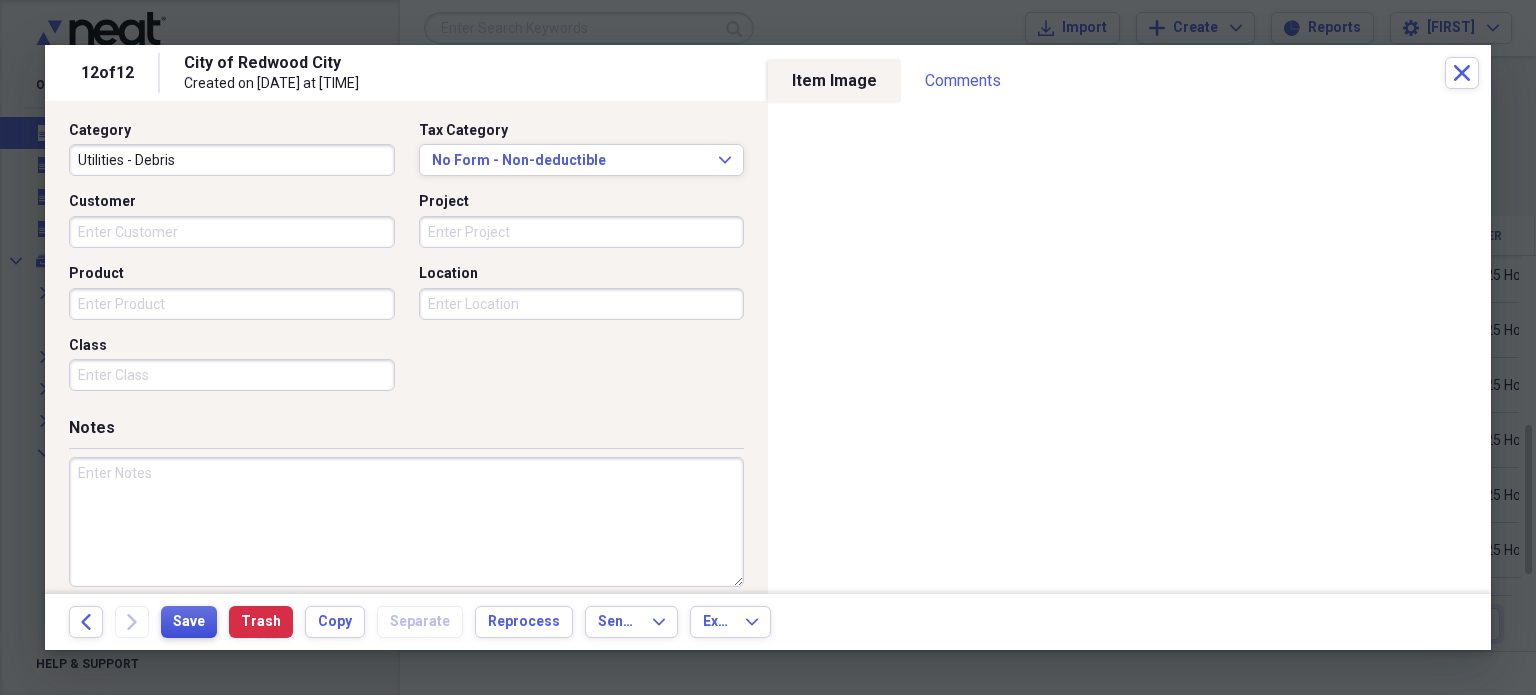 click on "Save" at bounding box center [189, 622] 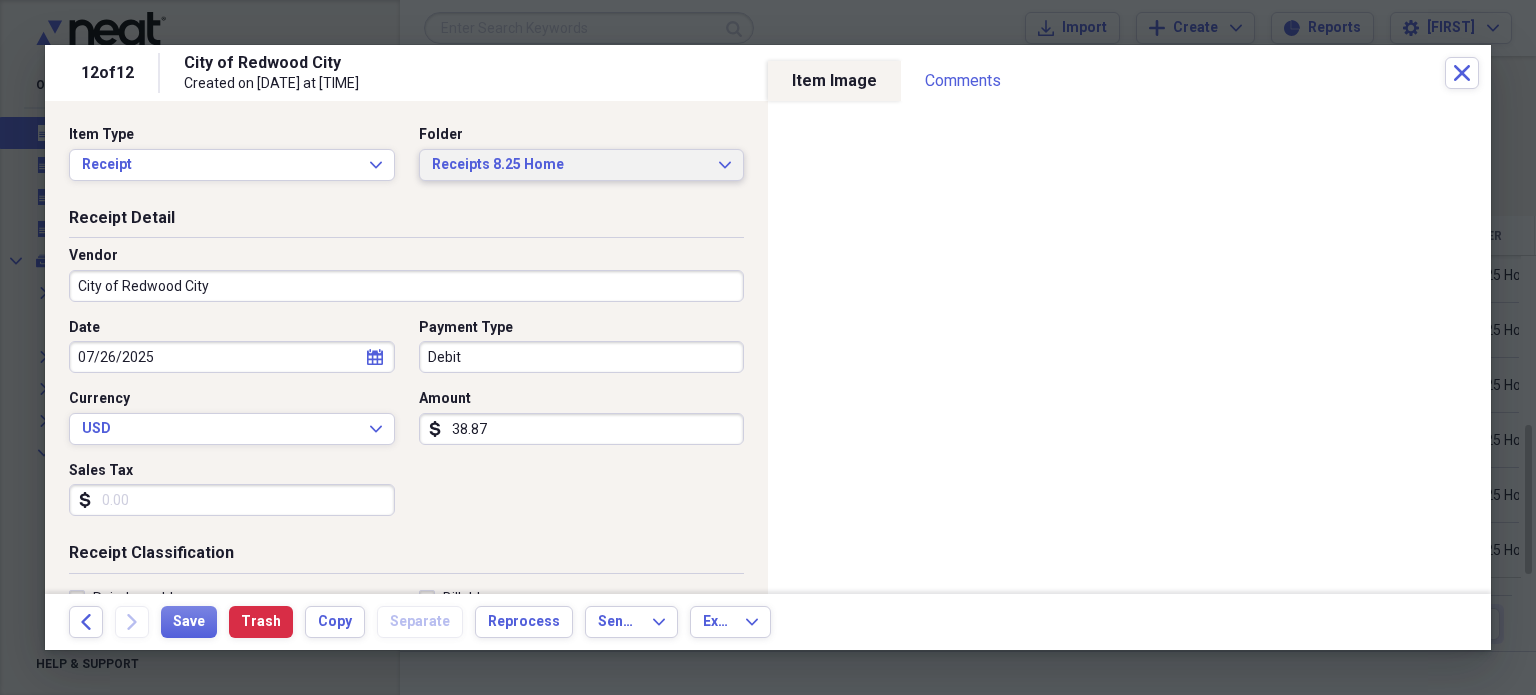 click on "Expand" 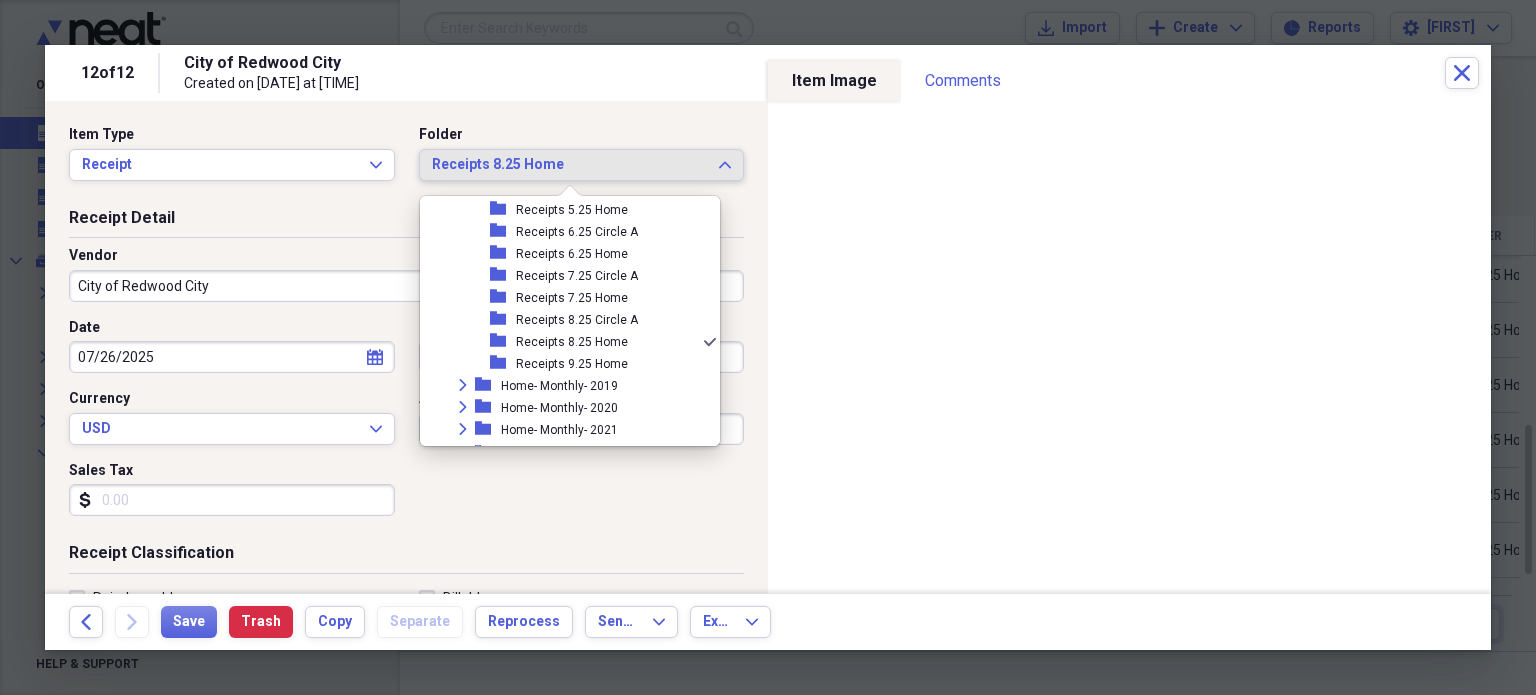 scroll, scrollTop: 3160, scrollLeft: 0, axis: vertical 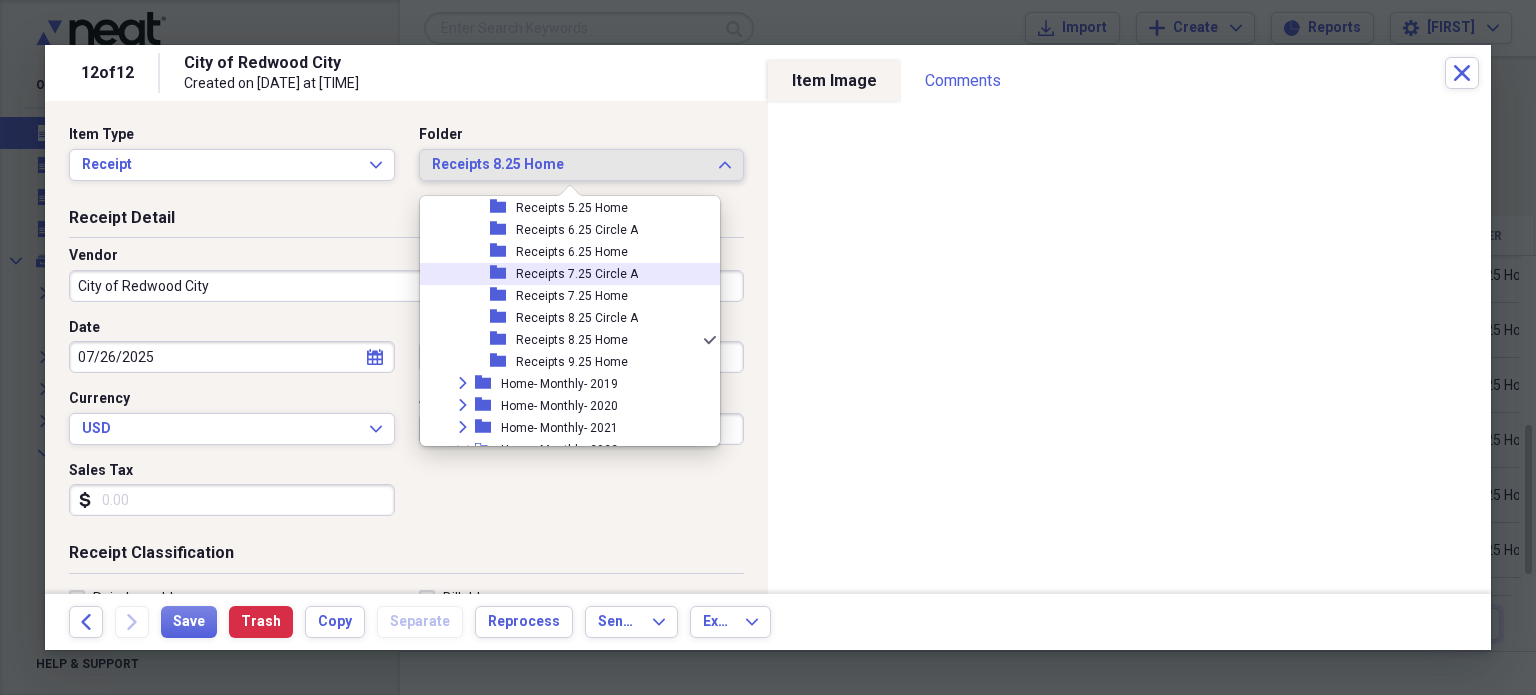 click on "Receipts 7.25 Circle A" at bounding box center (577, 274) 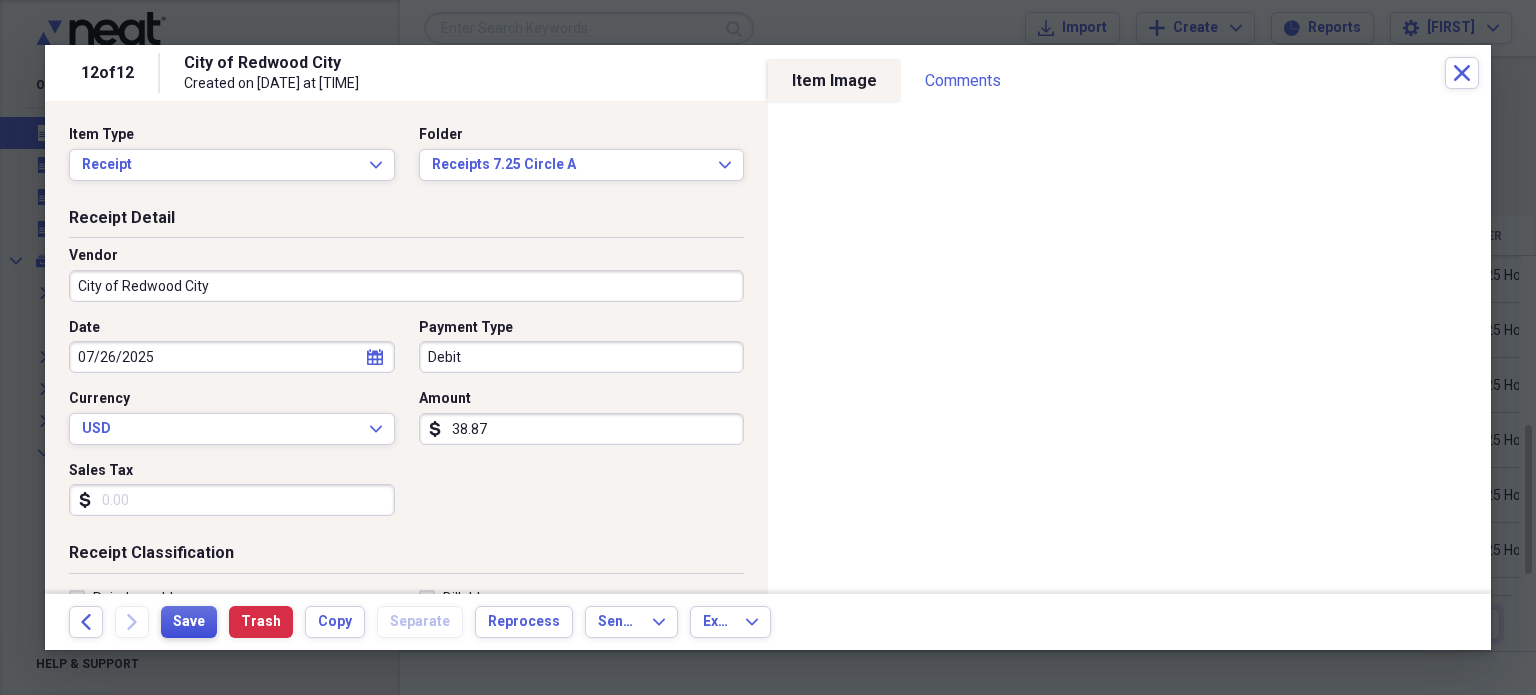 click on "Save" at bounding box center [189, 622] 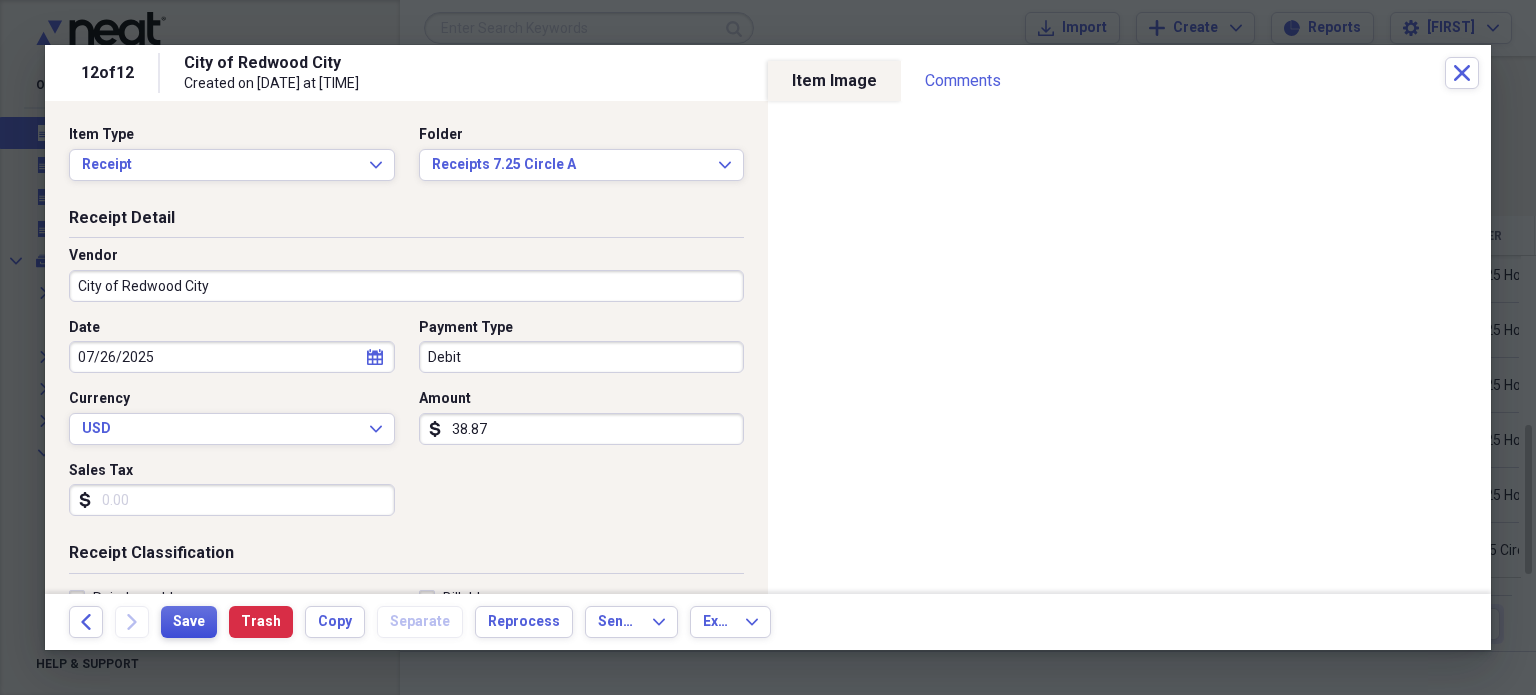 click on "Save" at bounding box center (189, 622) 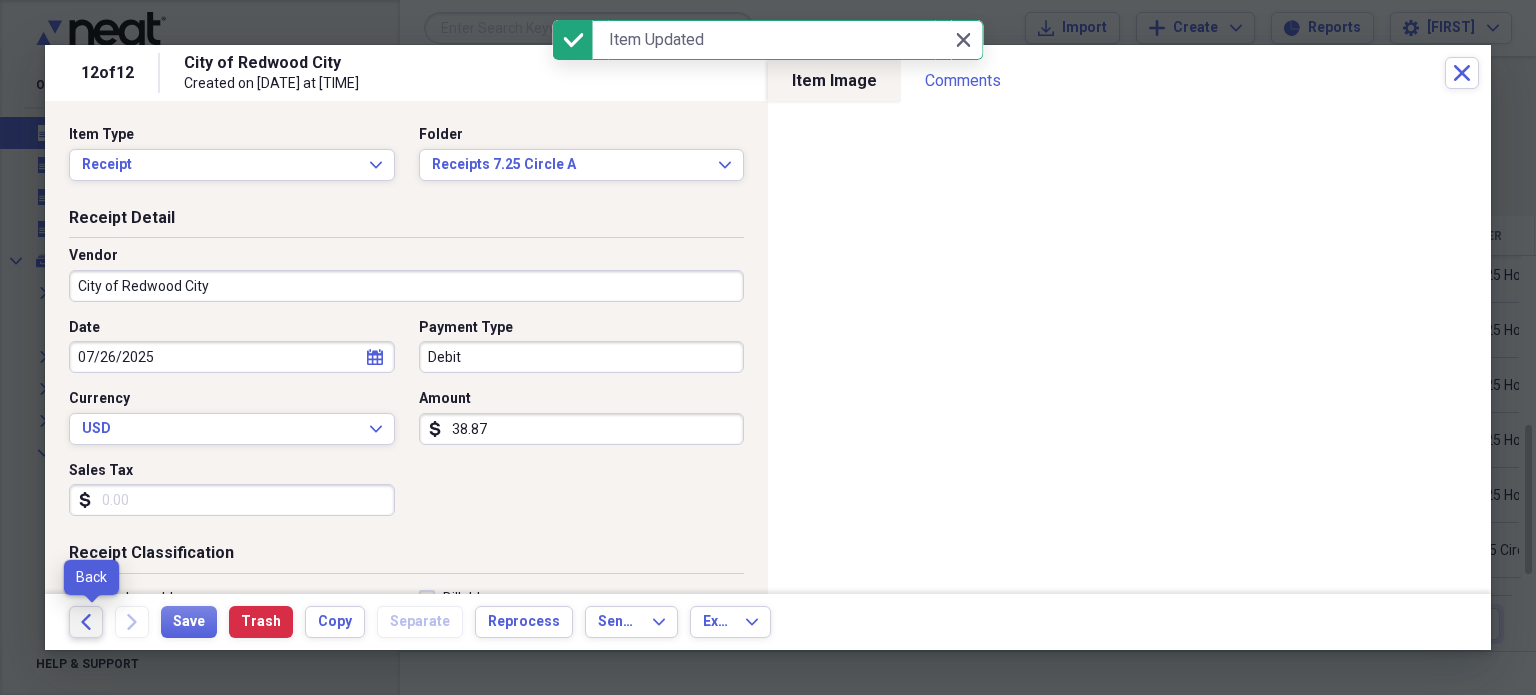 click 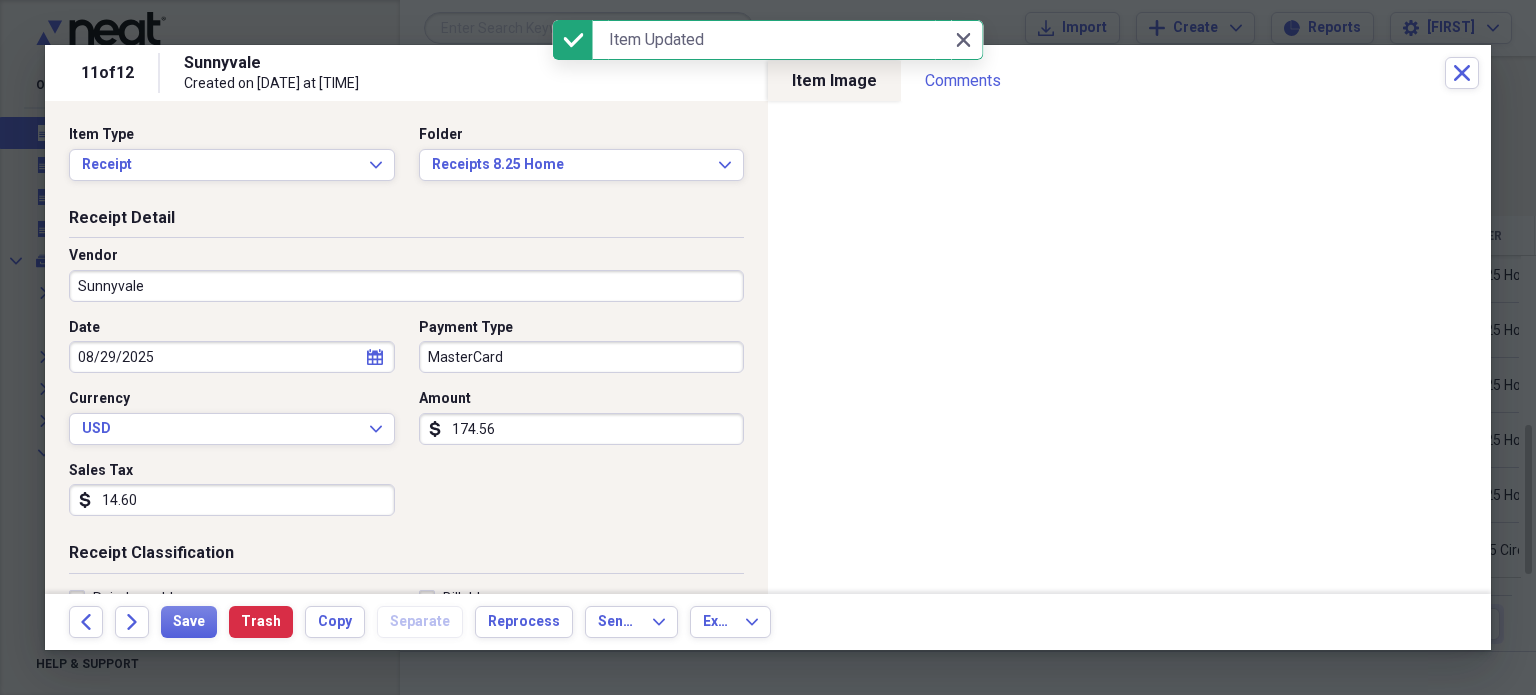click on "Sunnyvale" at bounding box center (406, 286) 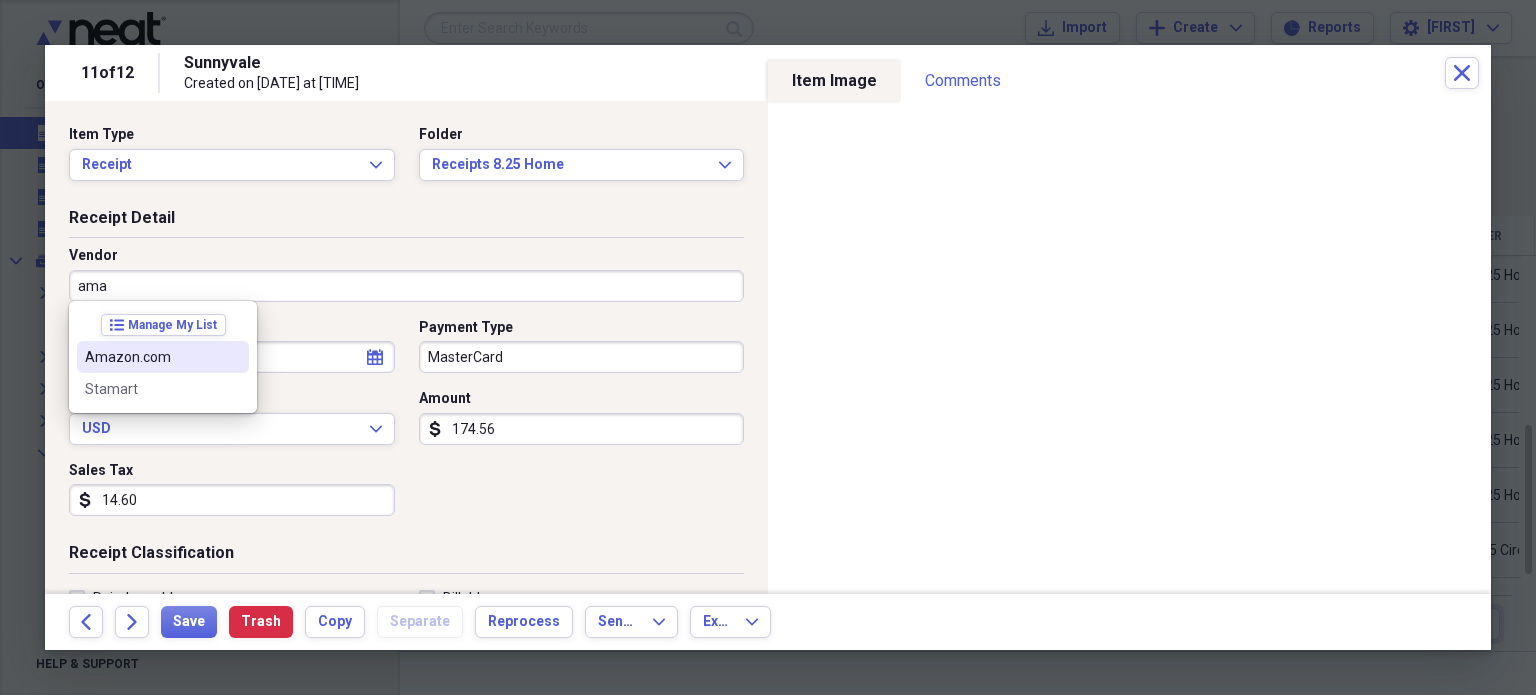 click on "Amazon.com" at bounding box center (151, 357) 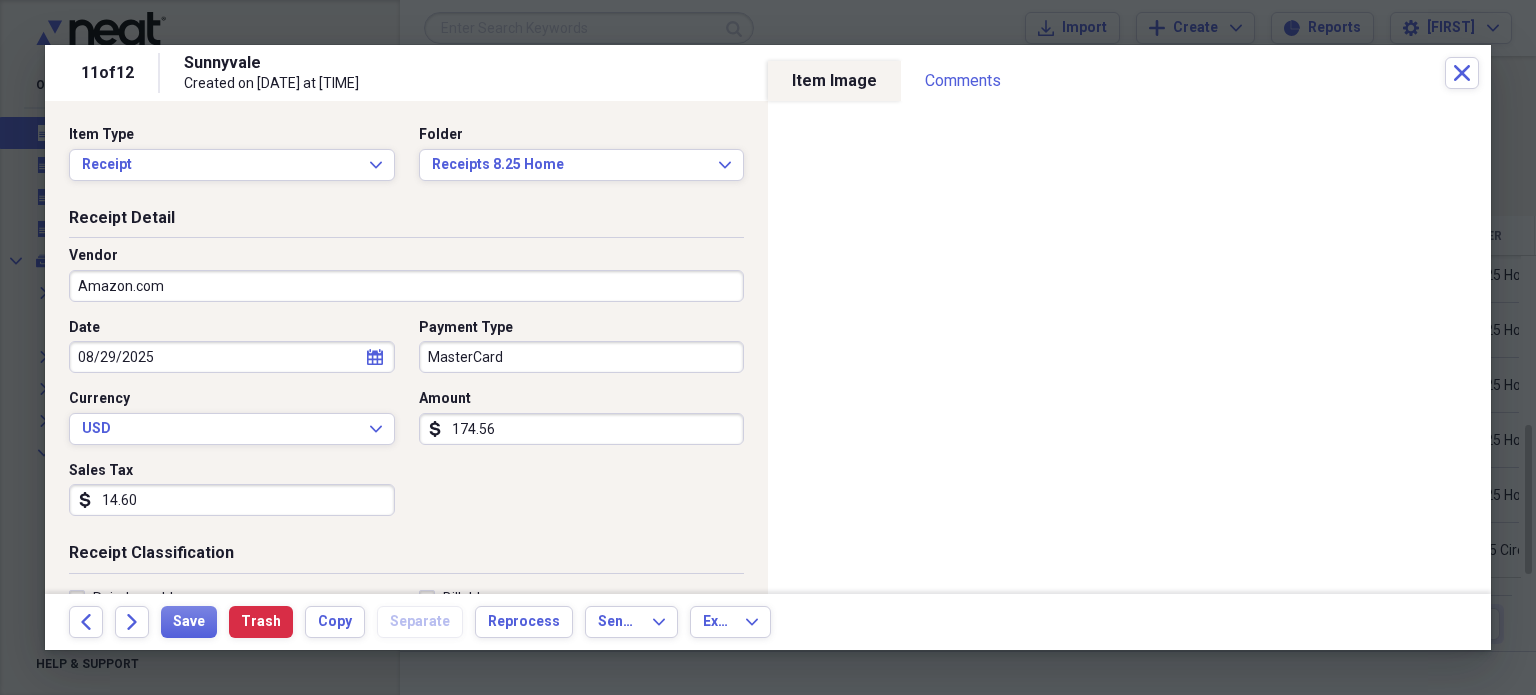 type on "Other Construction Costs" 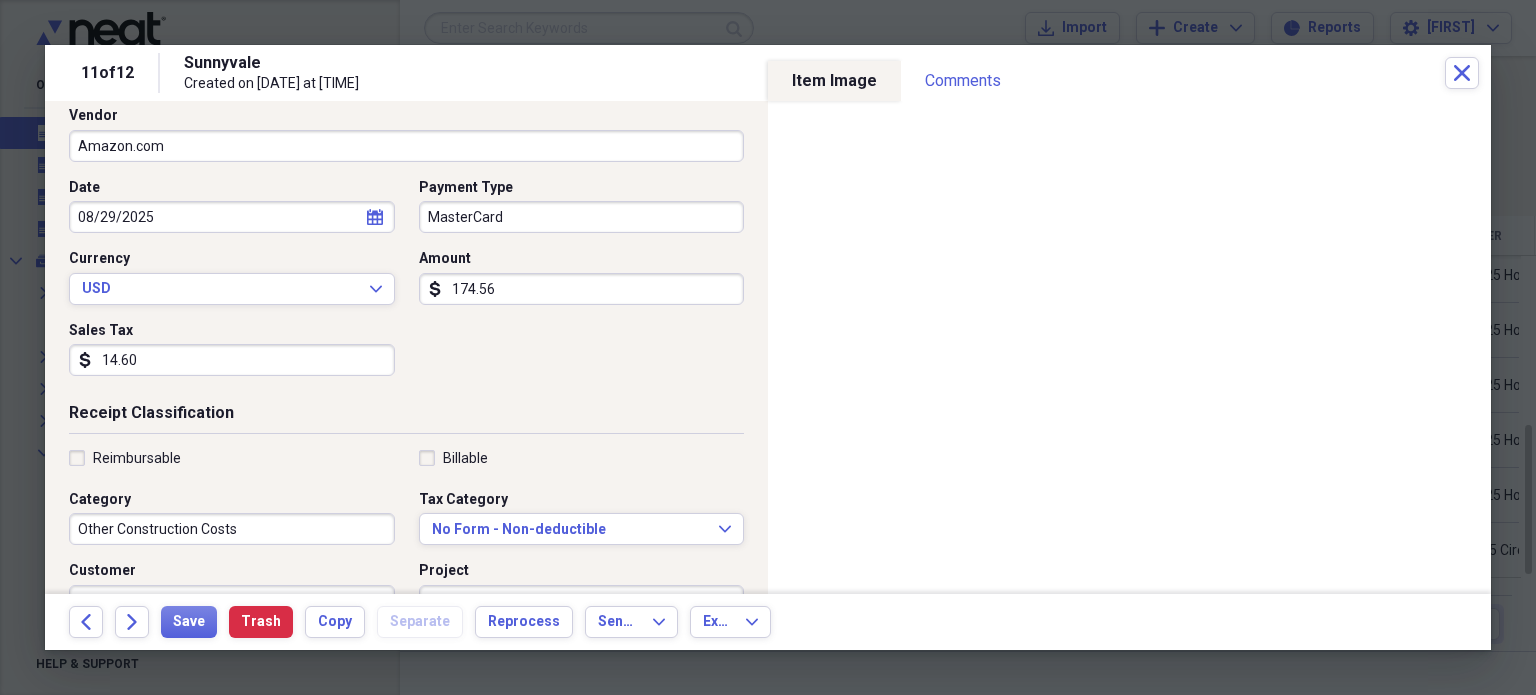 scroll, scrollTop: 0, scrollLeft: 0, axis: both 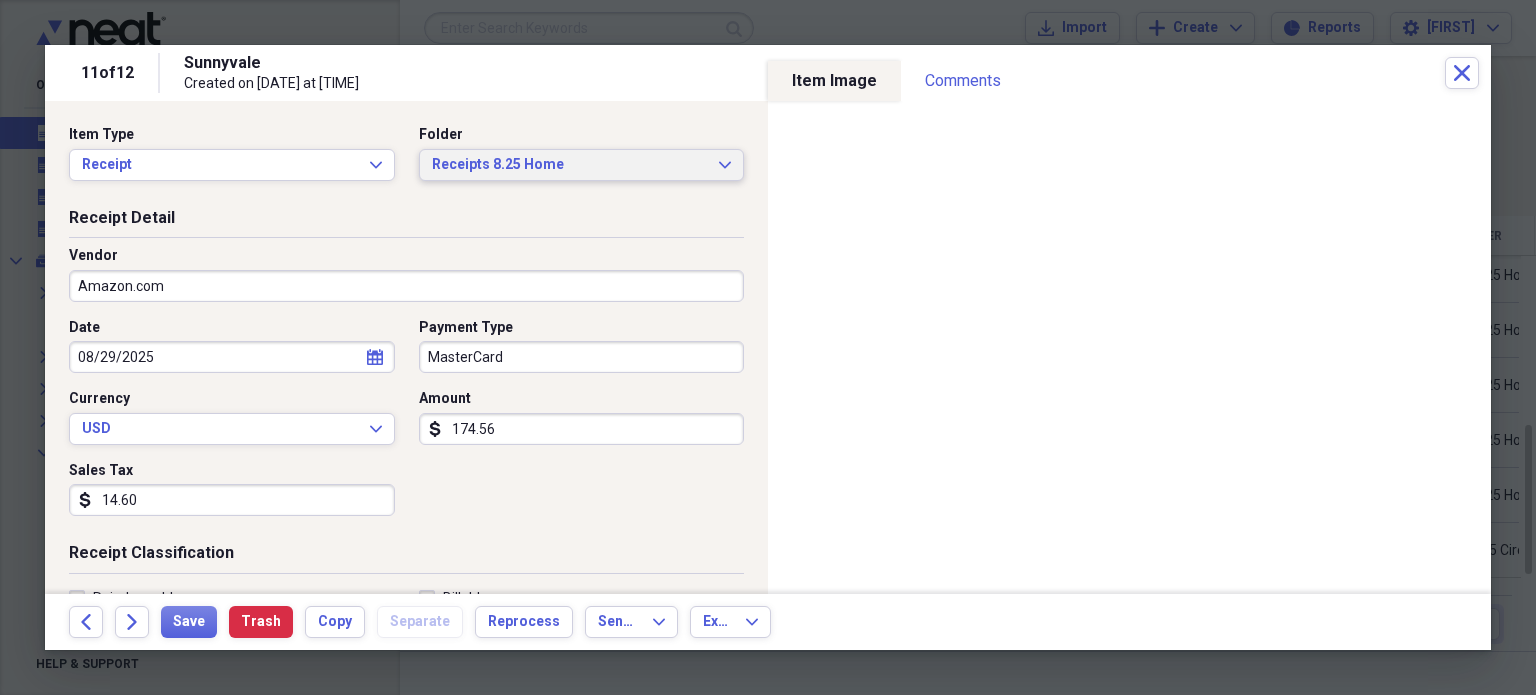 click on "Expand" 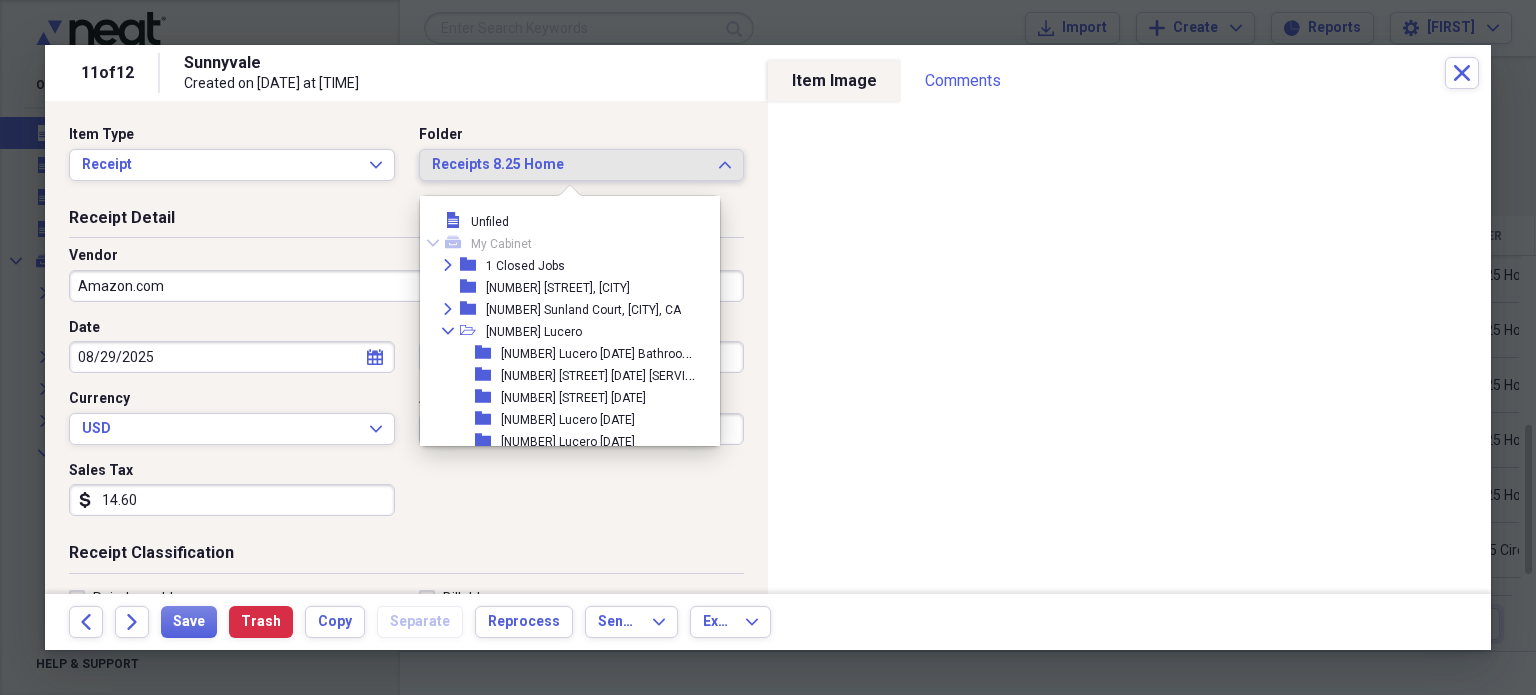 scroll, scrollTop: 3186, scrollLeft: 0, axis: vertical 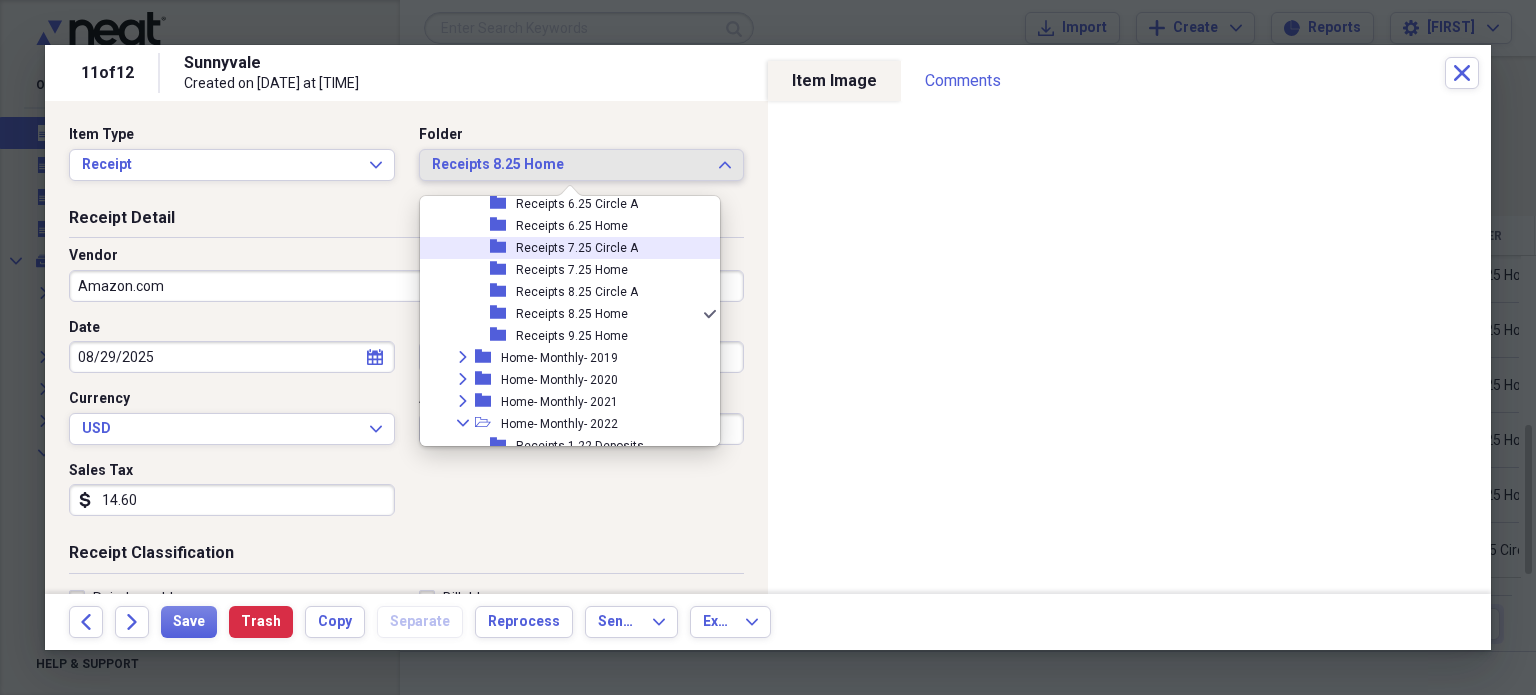 click on "Receipts 7.25 Circle A" at bounding box center (577, 248) 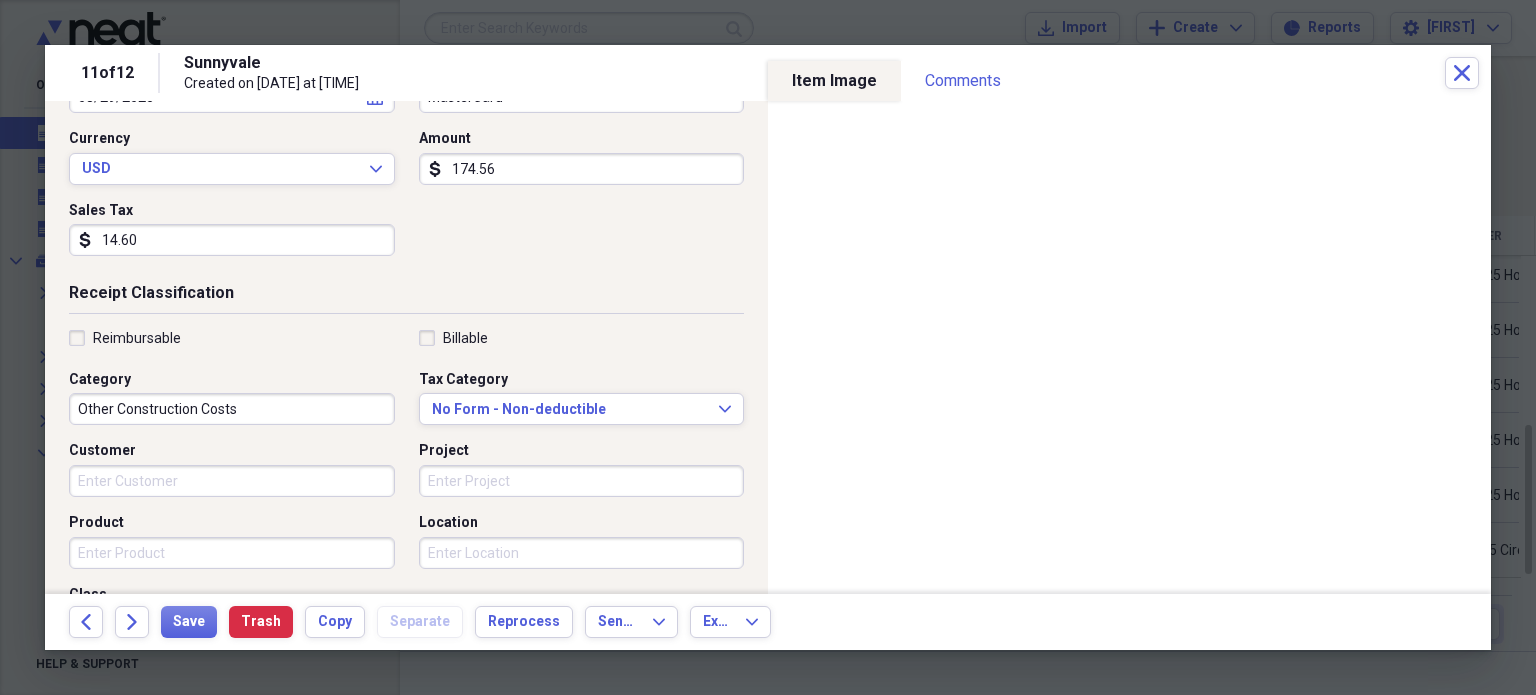 scroll, scrollTop: 268, scrollLeft: 0, axis: vertical 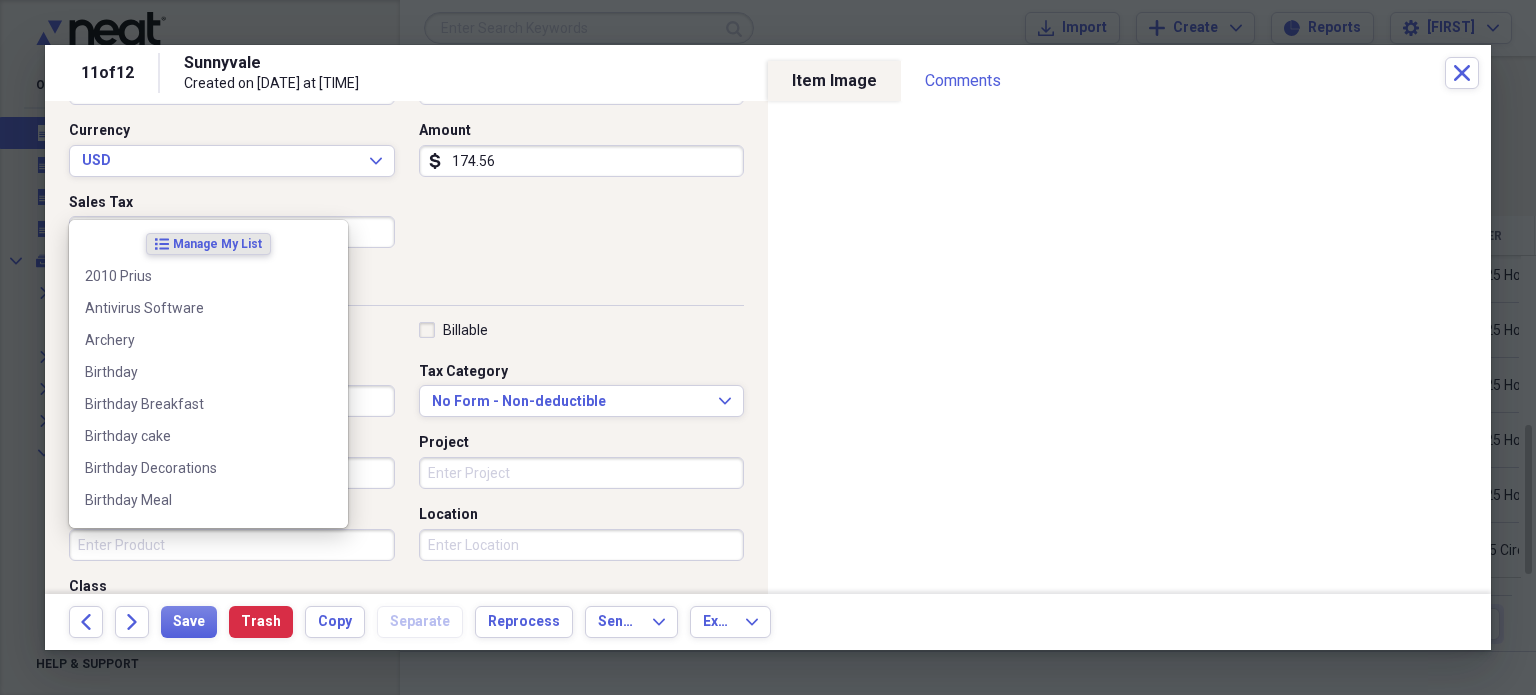 click on "Product" at bounding box center [232, 545] 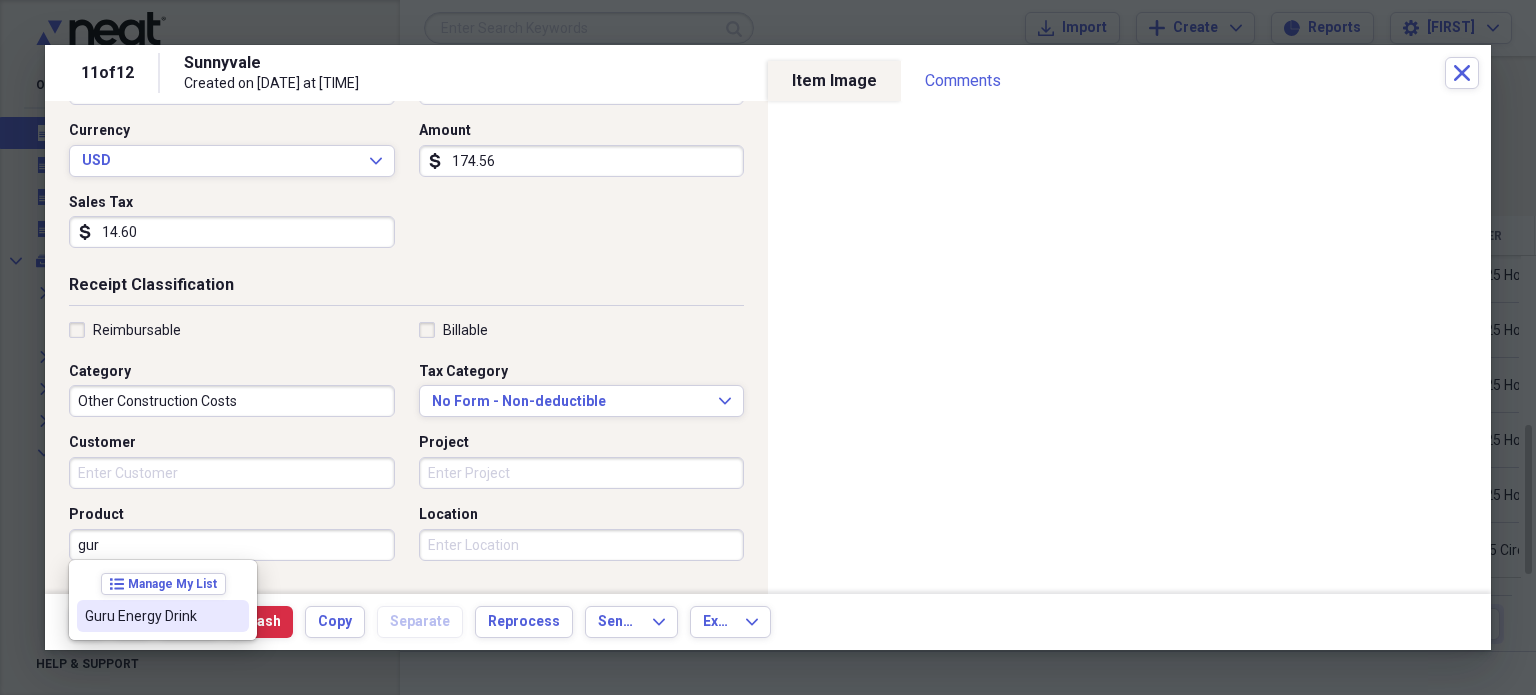 click on "Guru Energy Drink" at bounding box center (151, 616) 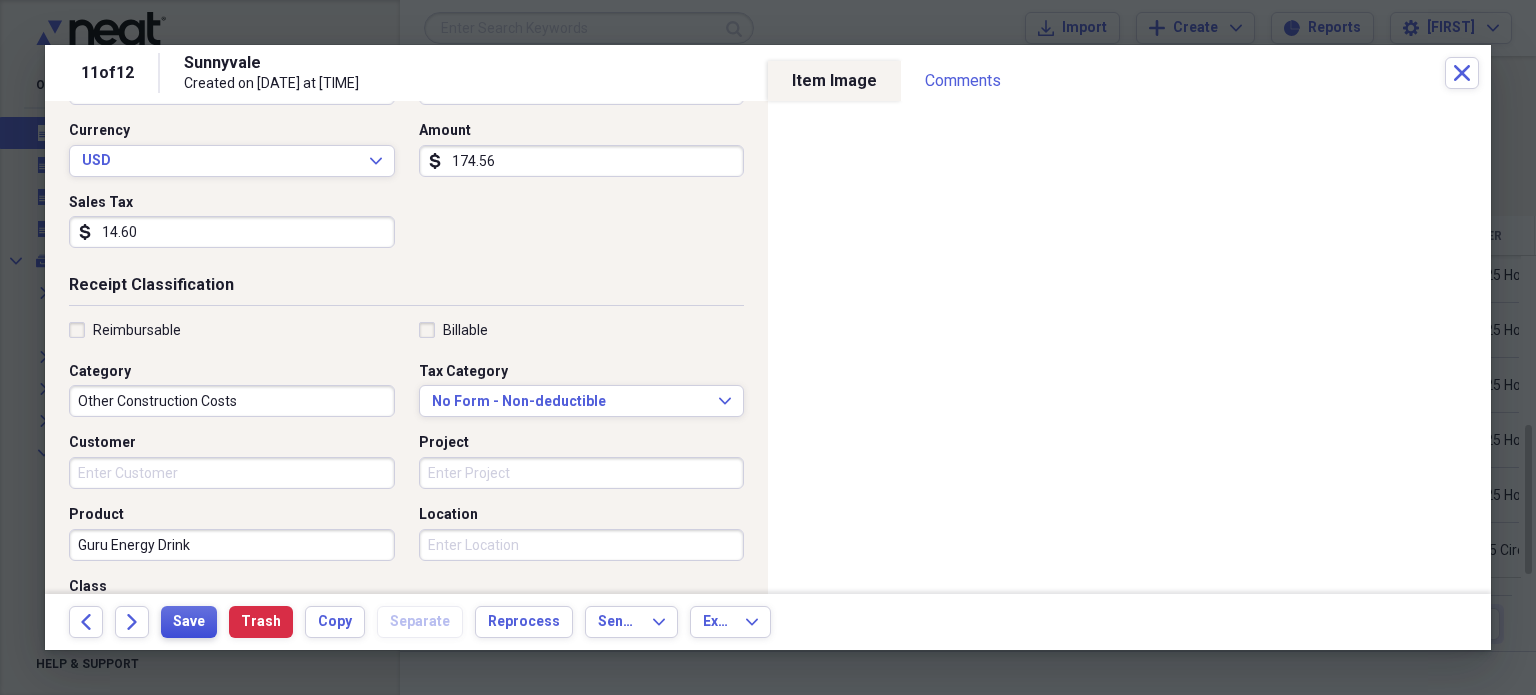 click on "Save" at bounding box center (189, 622) 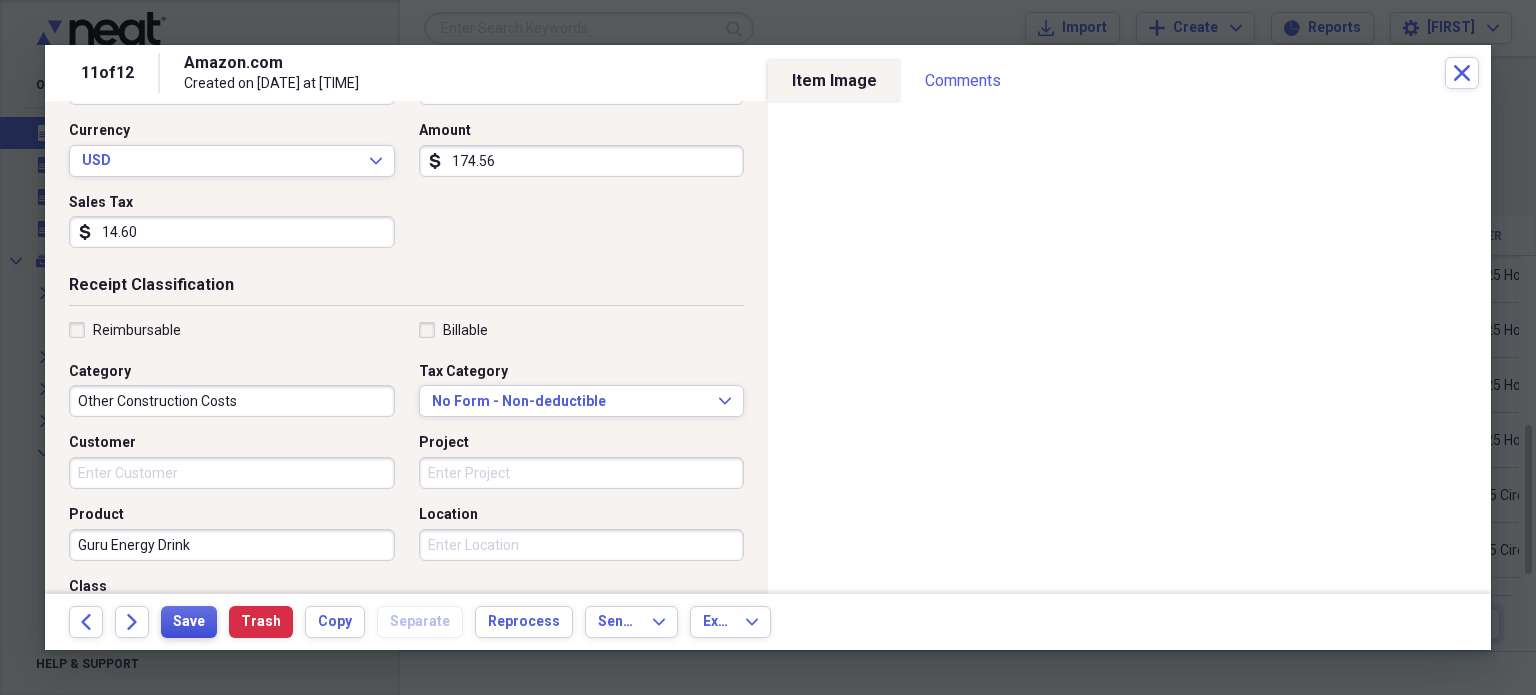 click on "Save" at bounding box center [189, 622] 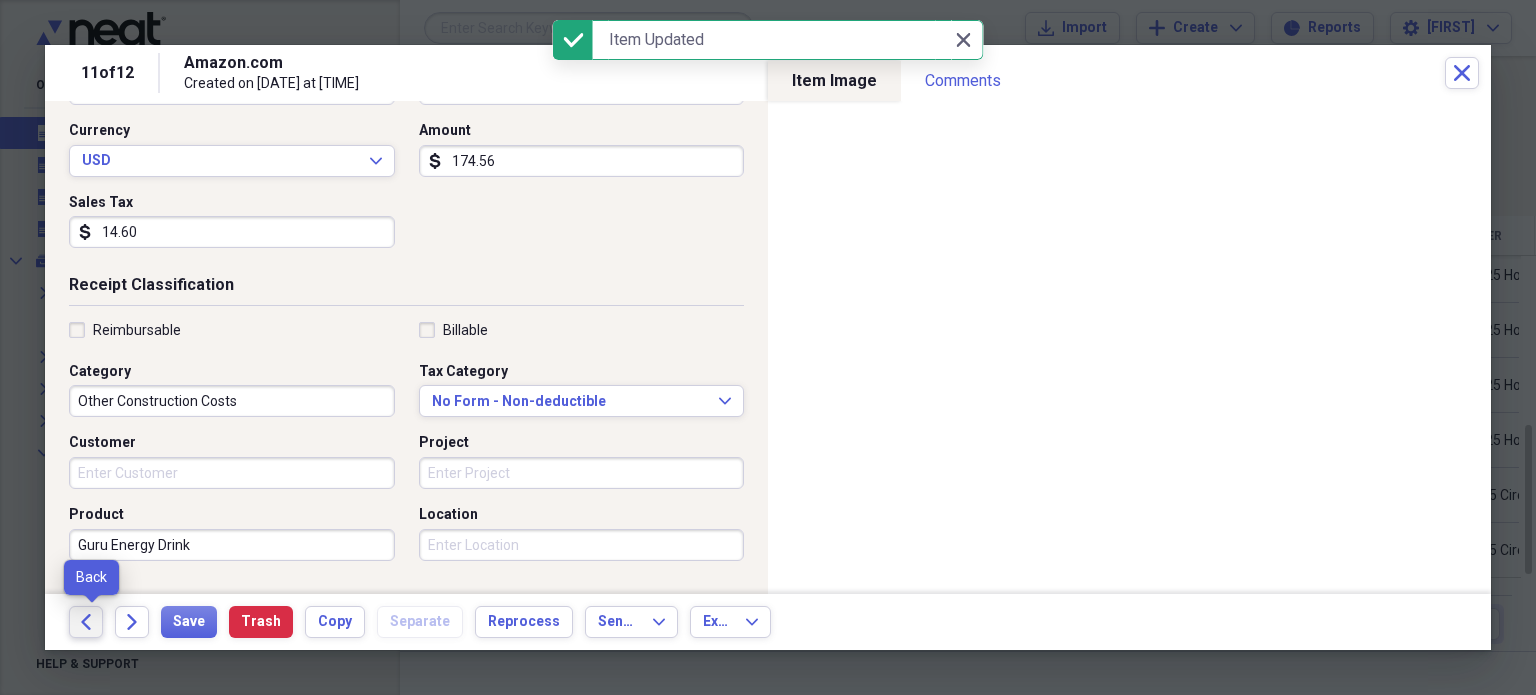 click on "Back" 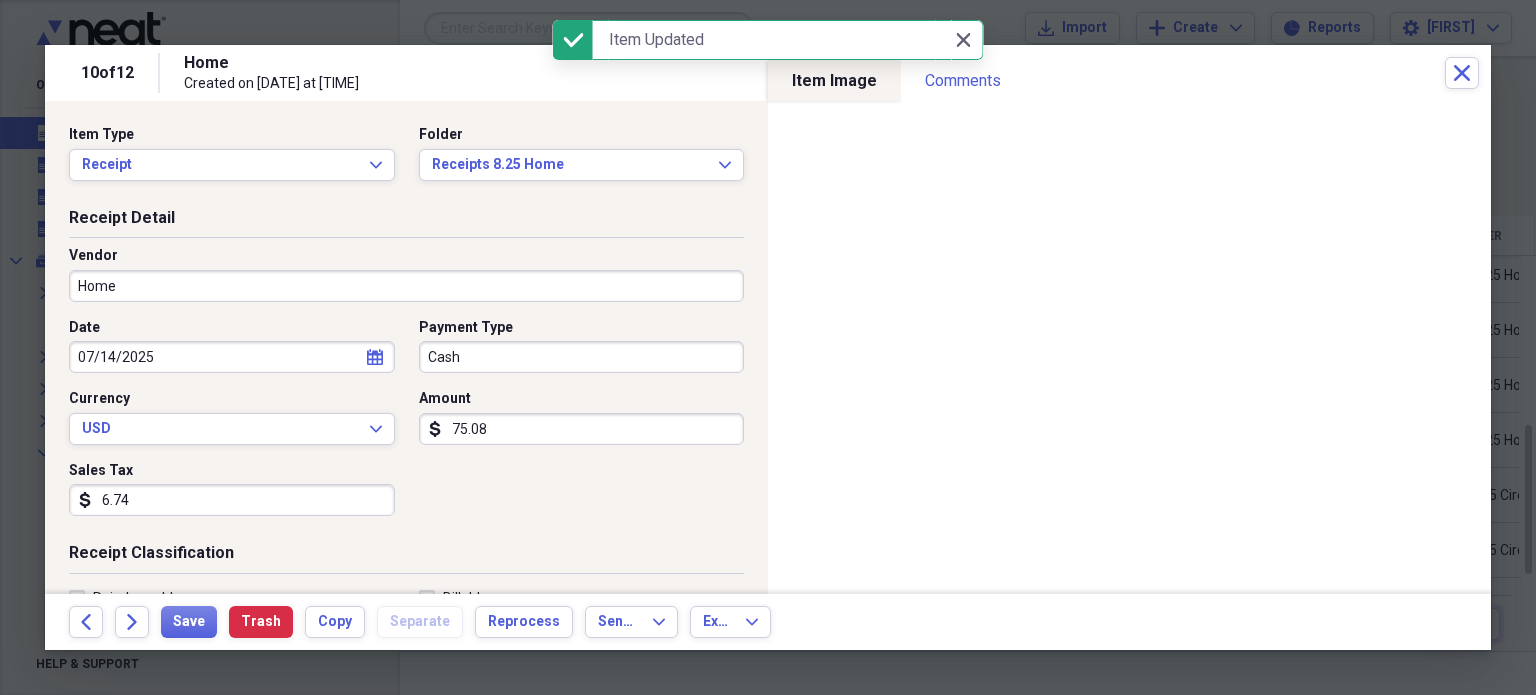 click on "Home" at bounding box center (406, 286) 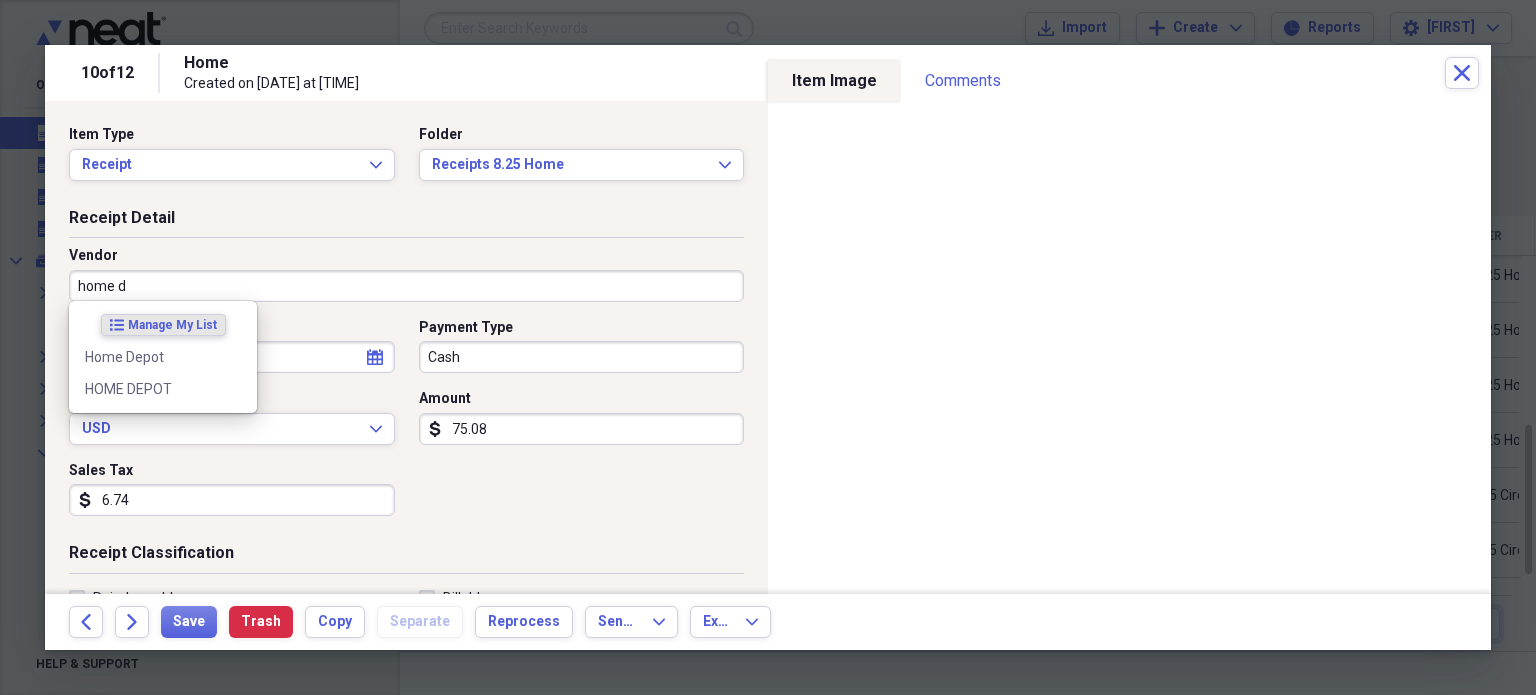 type on "home d" 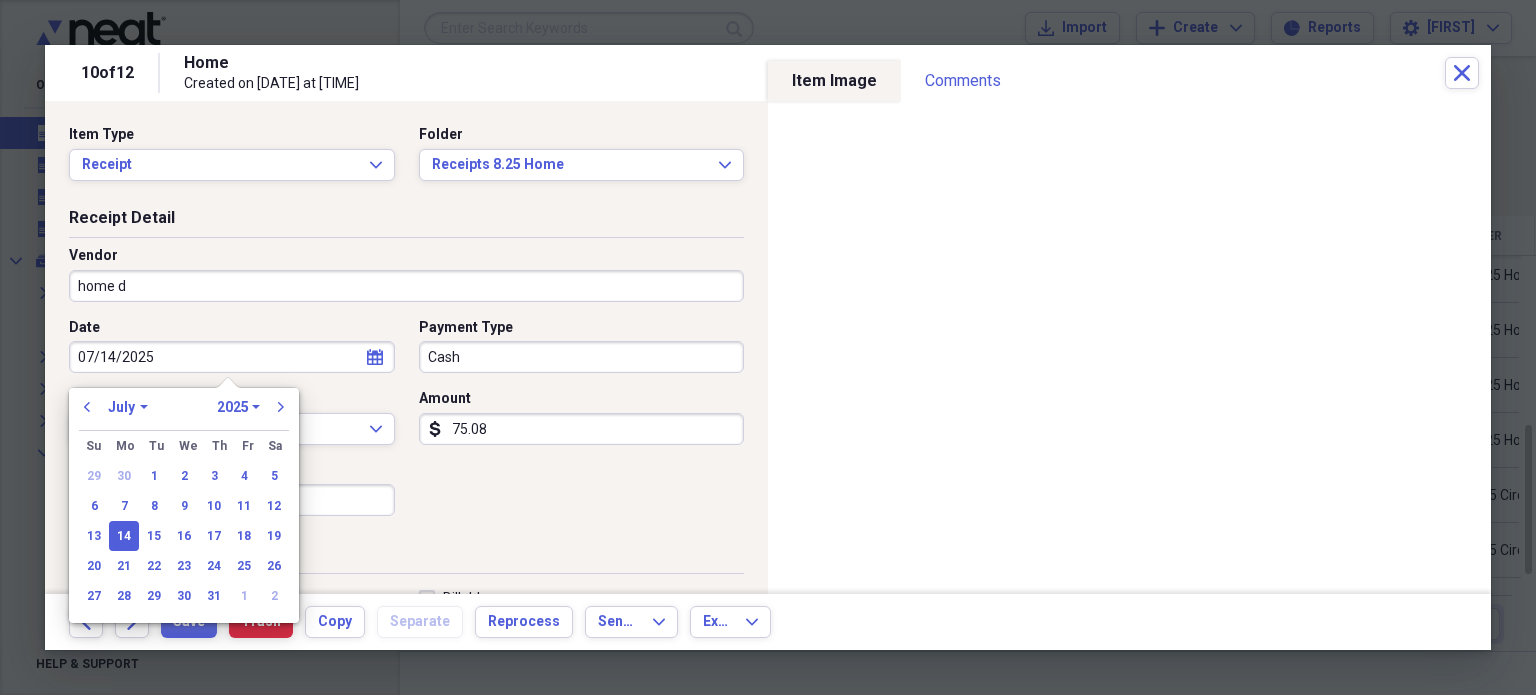 click on "Vendor home d" at bounding box center [406, 282] 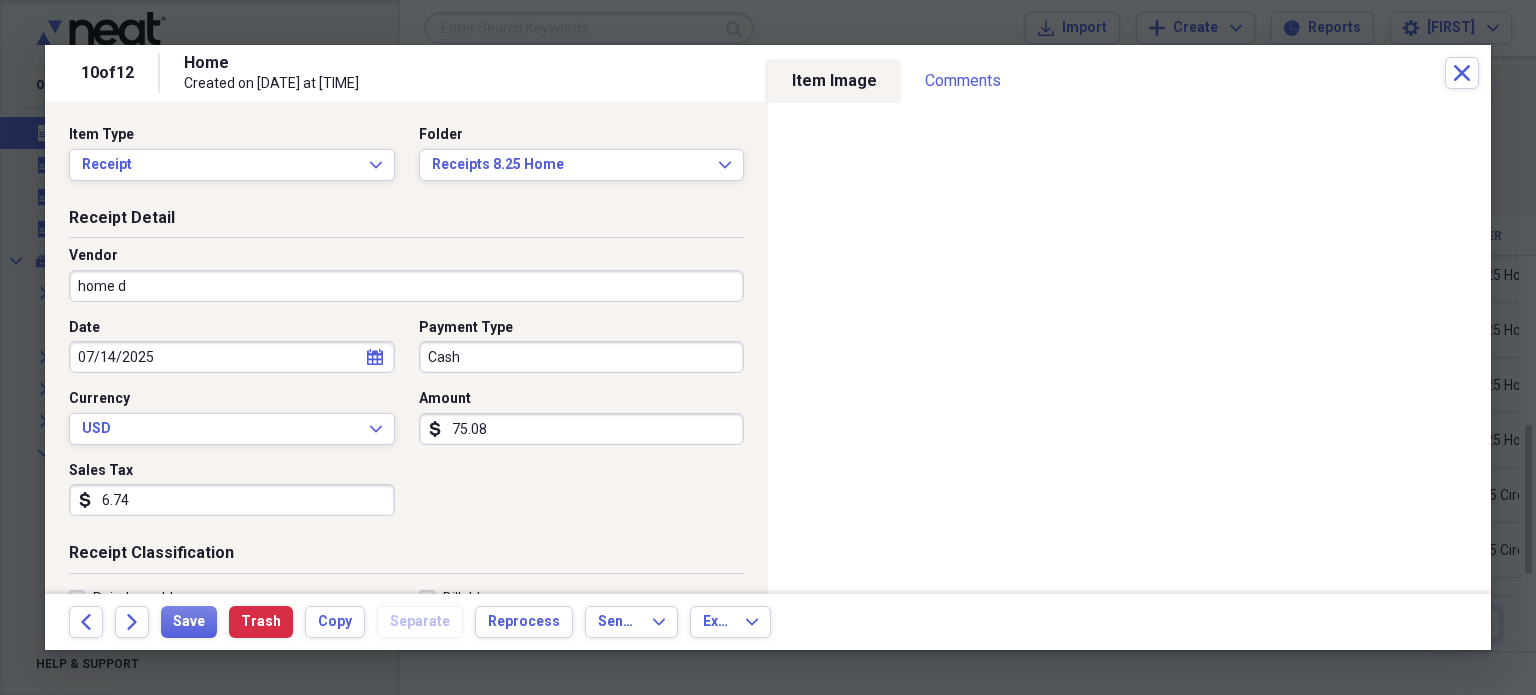 click on "home d" at bounding box center (406, 286) 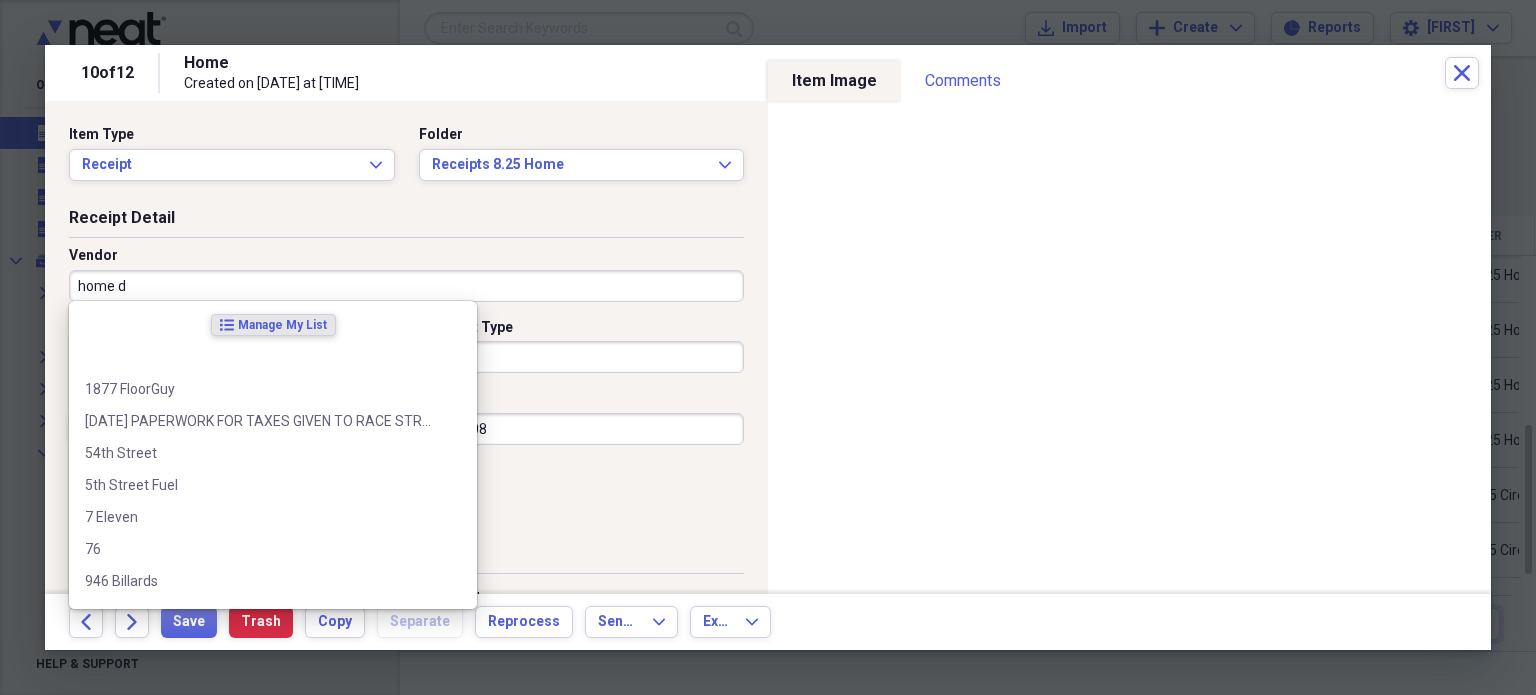 click on "home d" at bounding box center (406, 286) 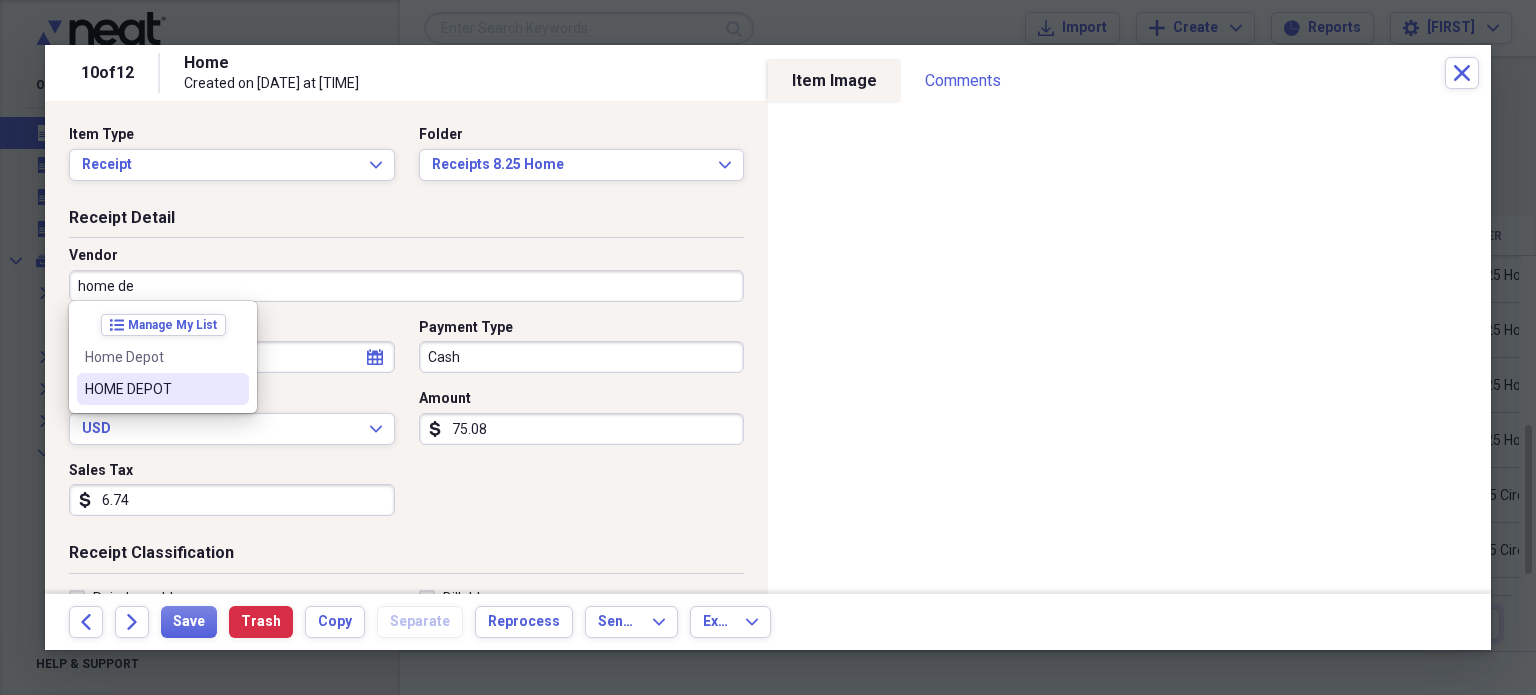 click on "HOME DEPOT" at bounding box center [163, 389] 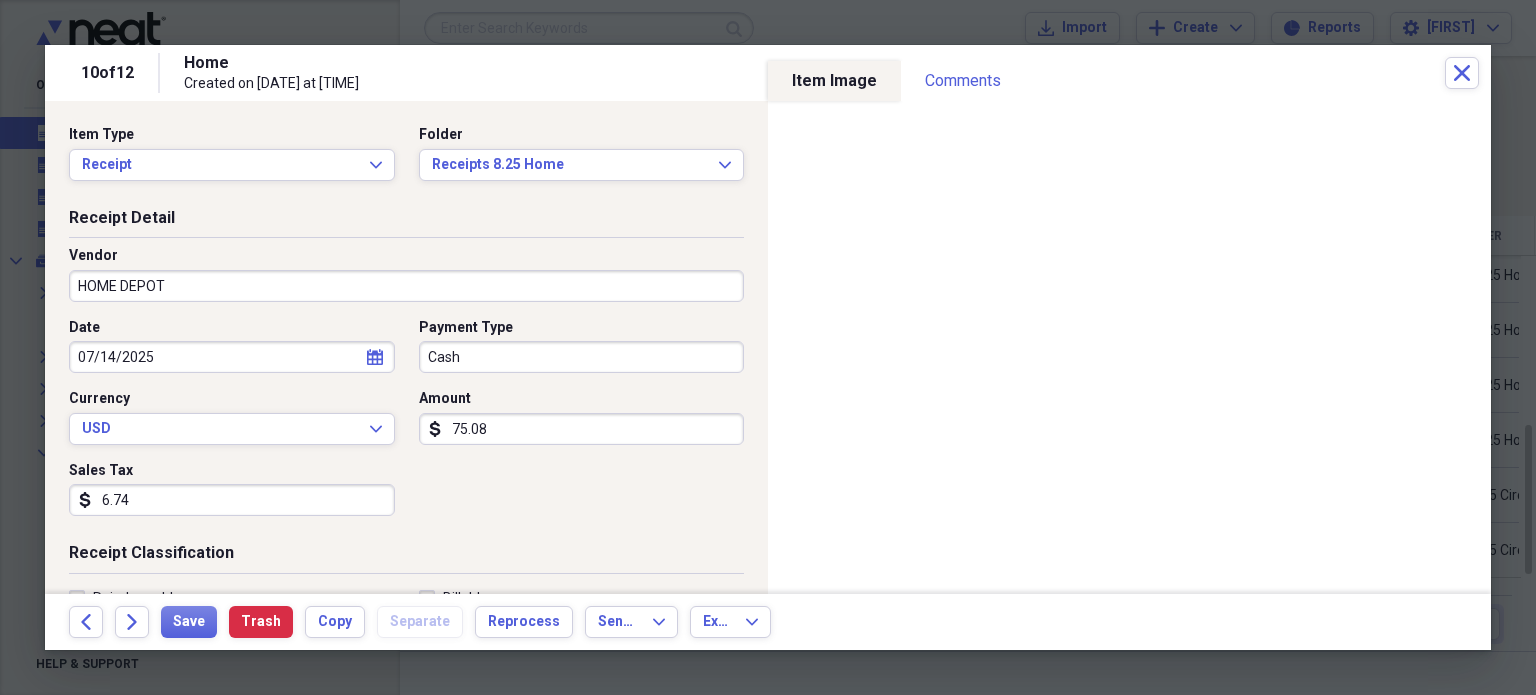 type on "TOOLS" 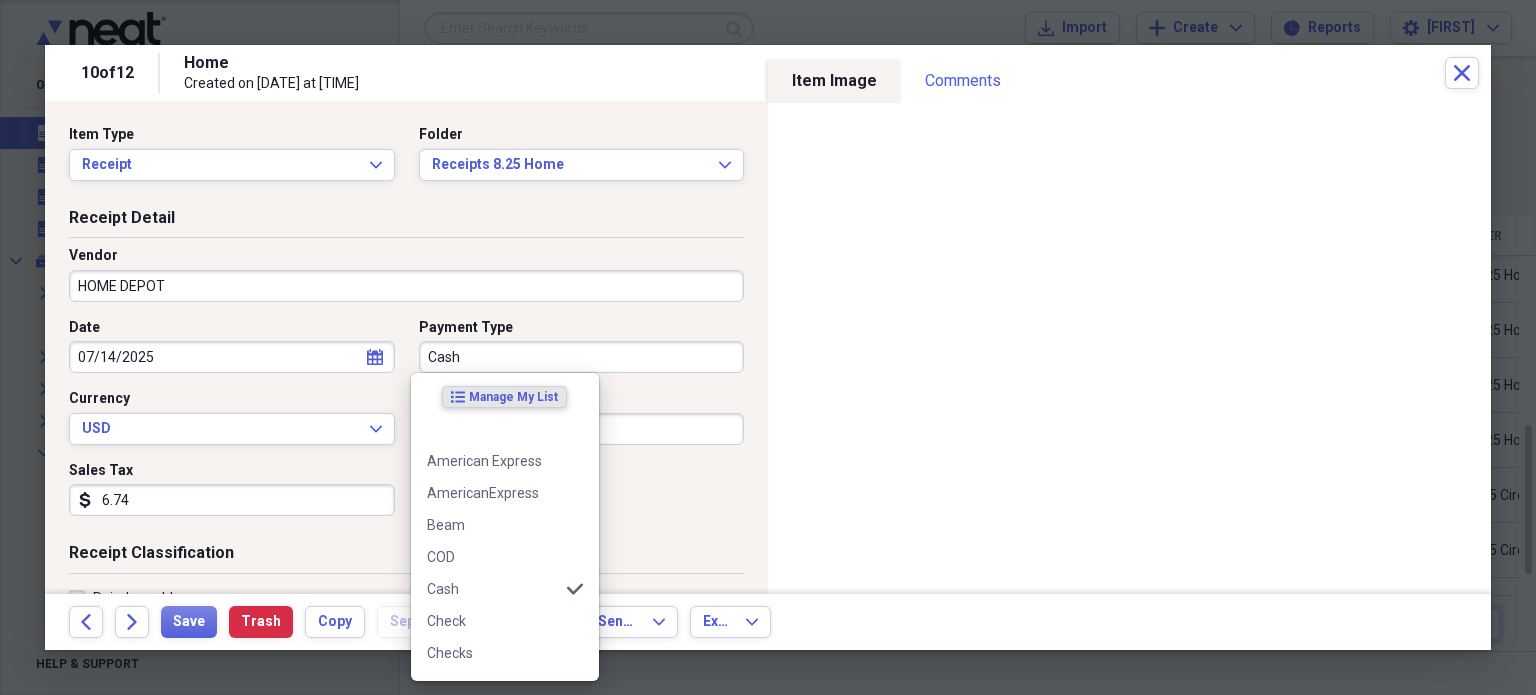click on "Cash" at bounding box center [582, 357] 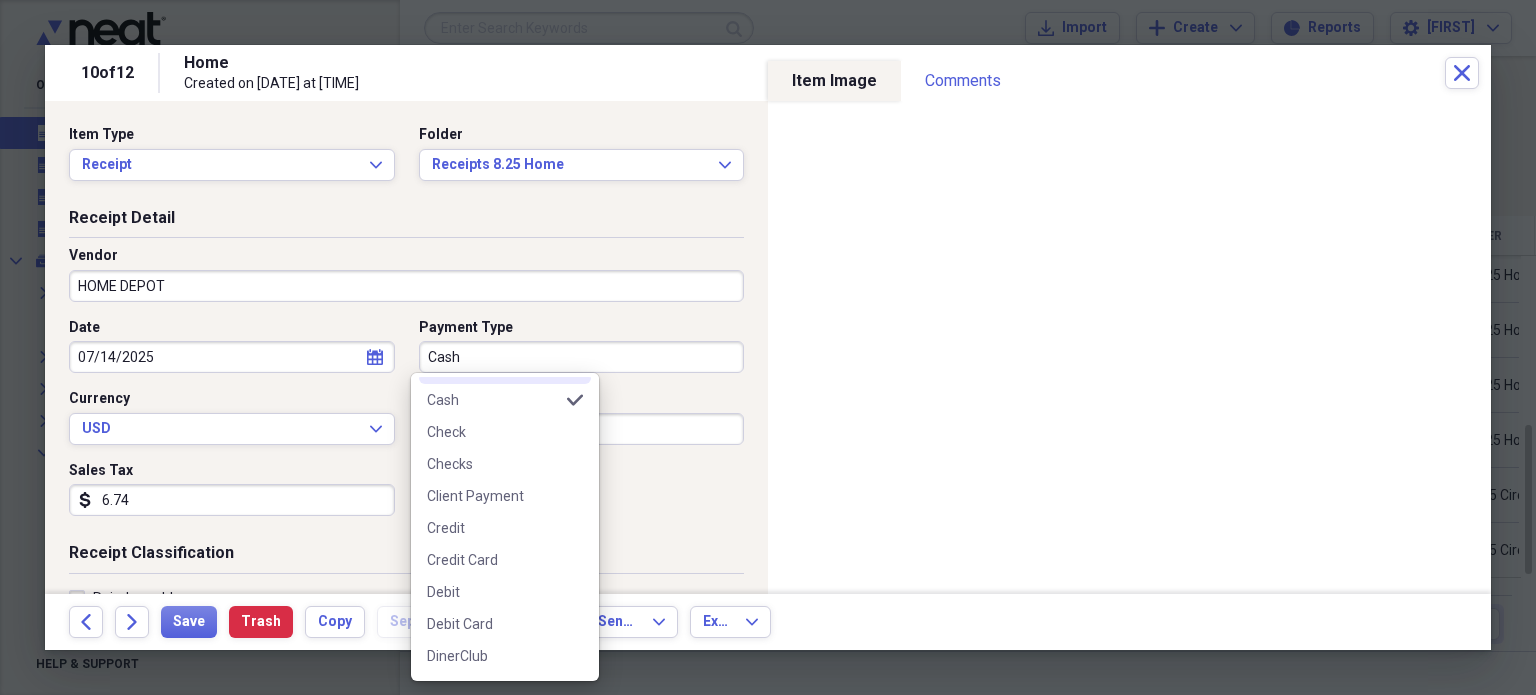 scroll, scrollTop: 190, scrollLeft: 0, axis: vertical 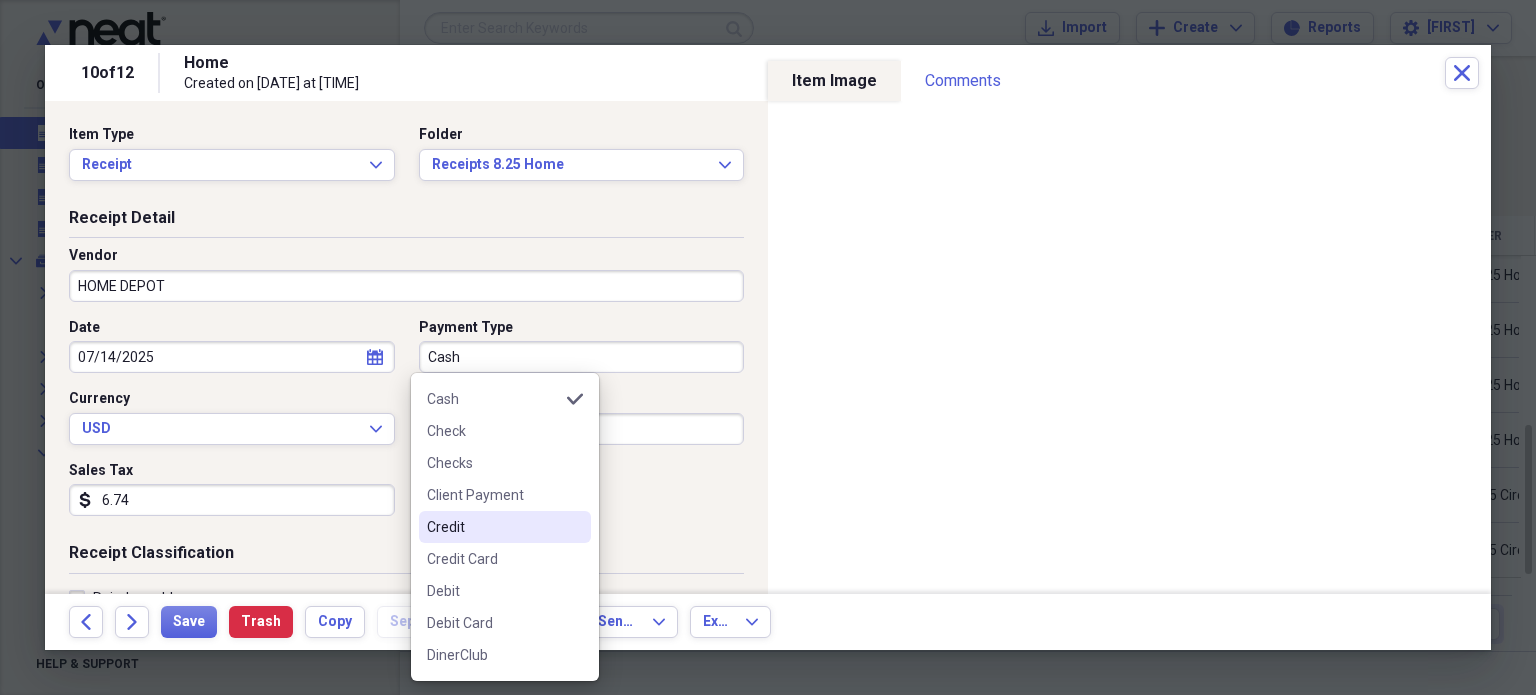 click on "Credit" at bounding box center [505, 527] 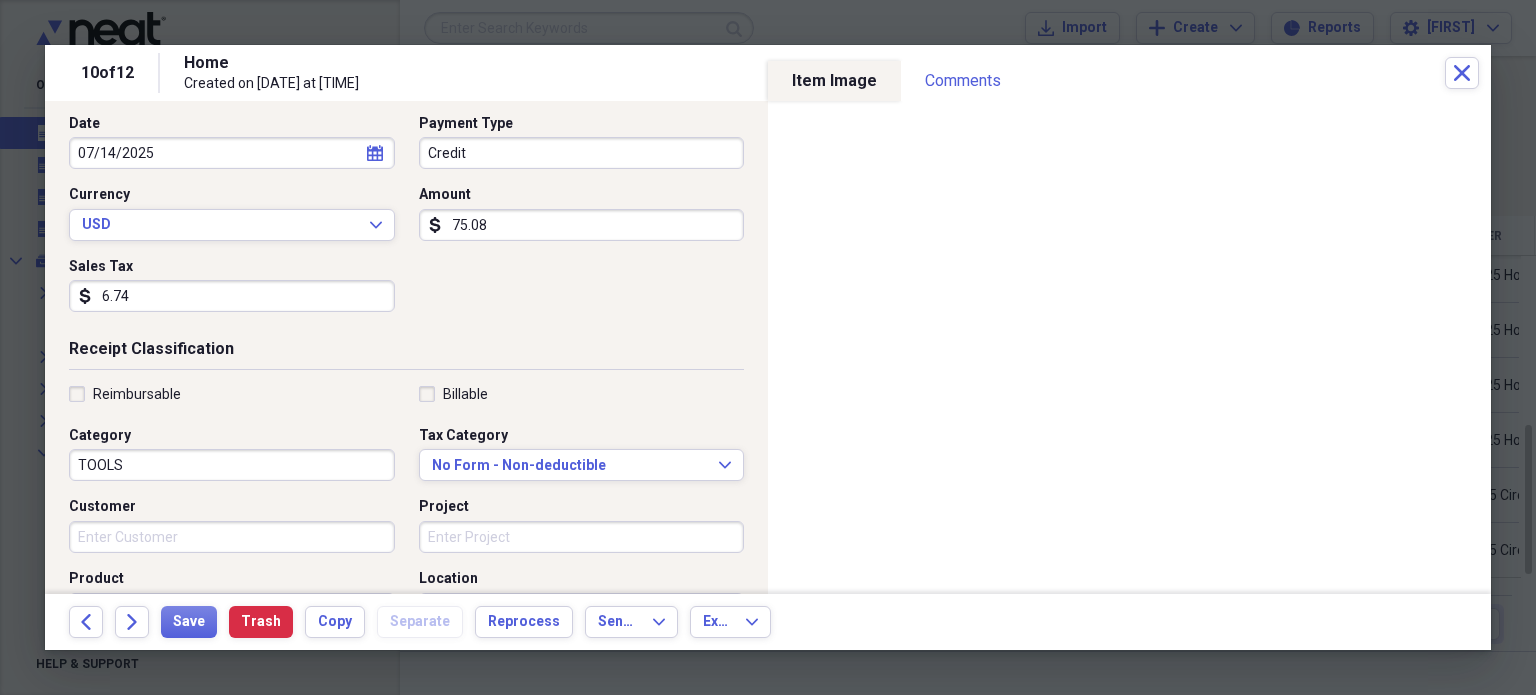 scroll, scrollTop: 210, scrollLeft: 0, axis: vertical 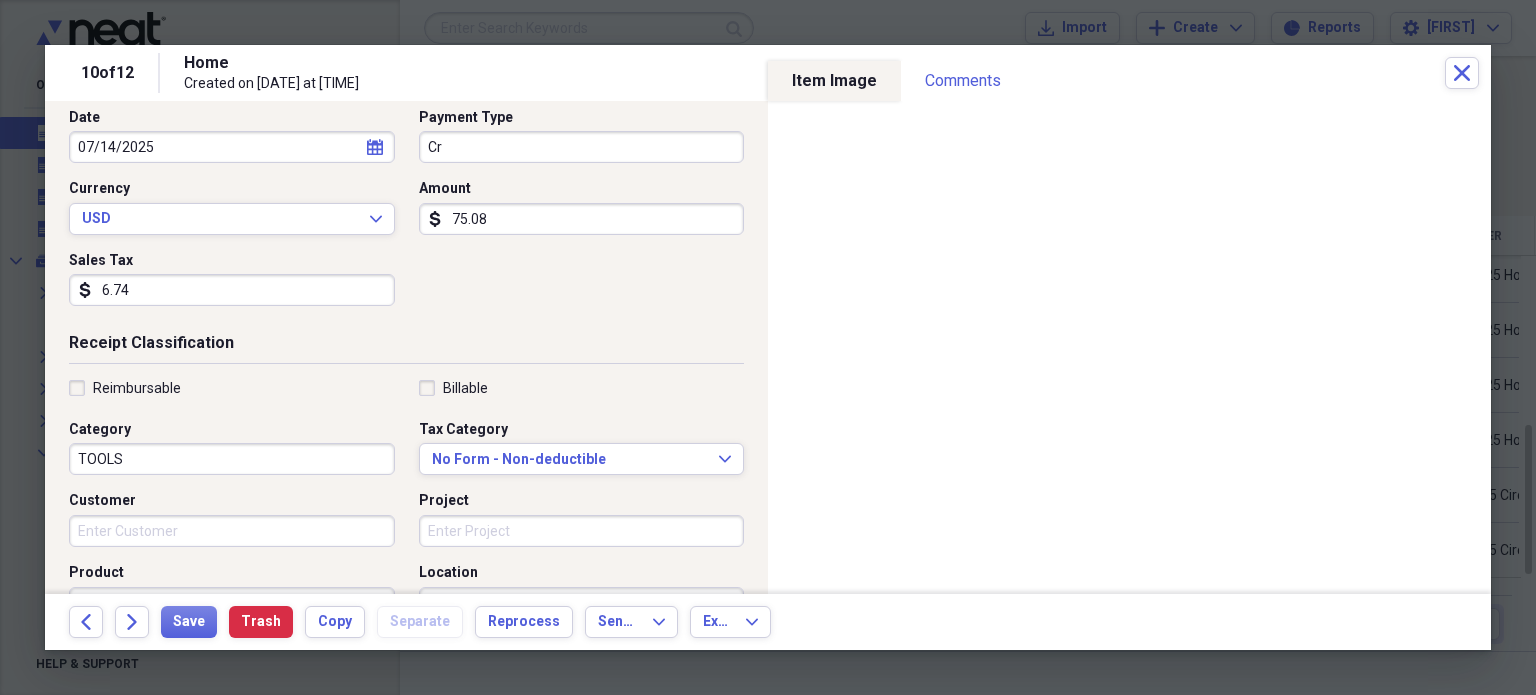 type on "C" 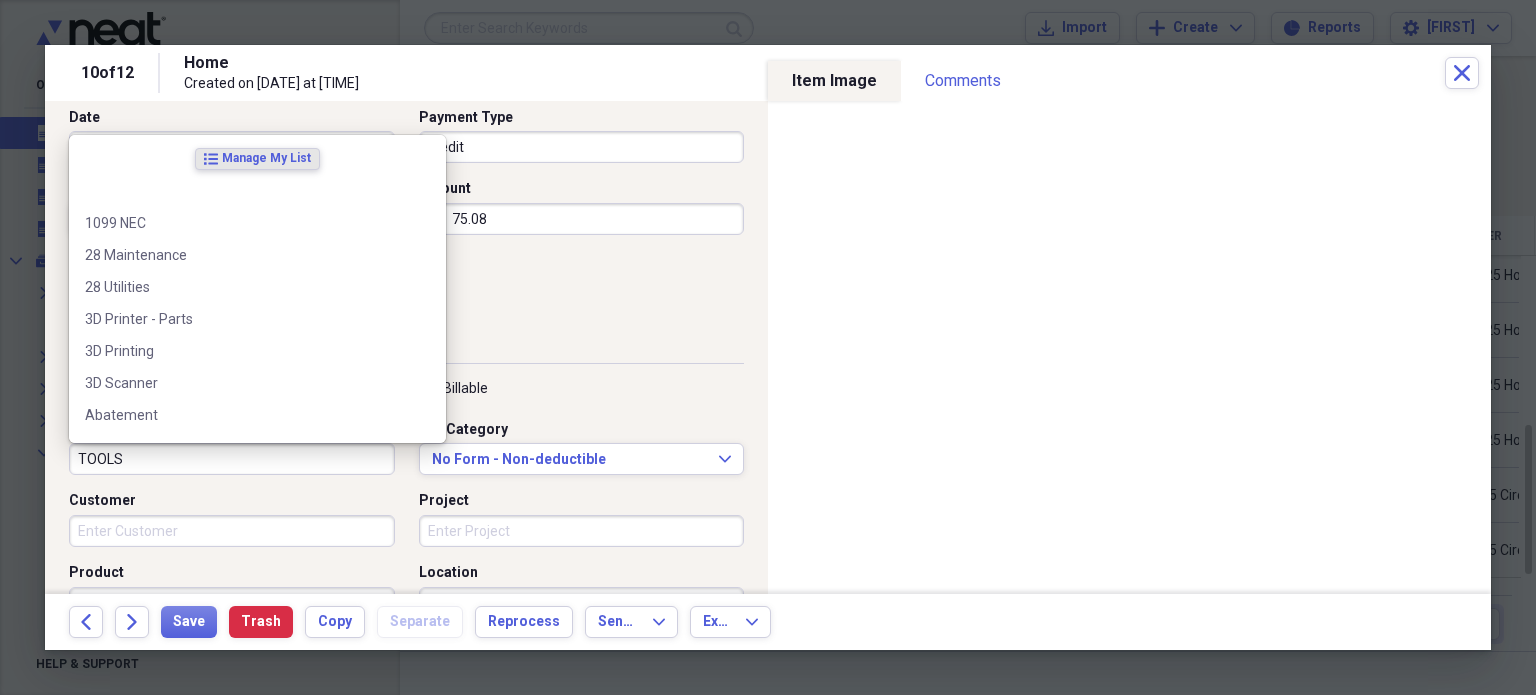 click on "TOOLS" at bounding box center [232, 459] 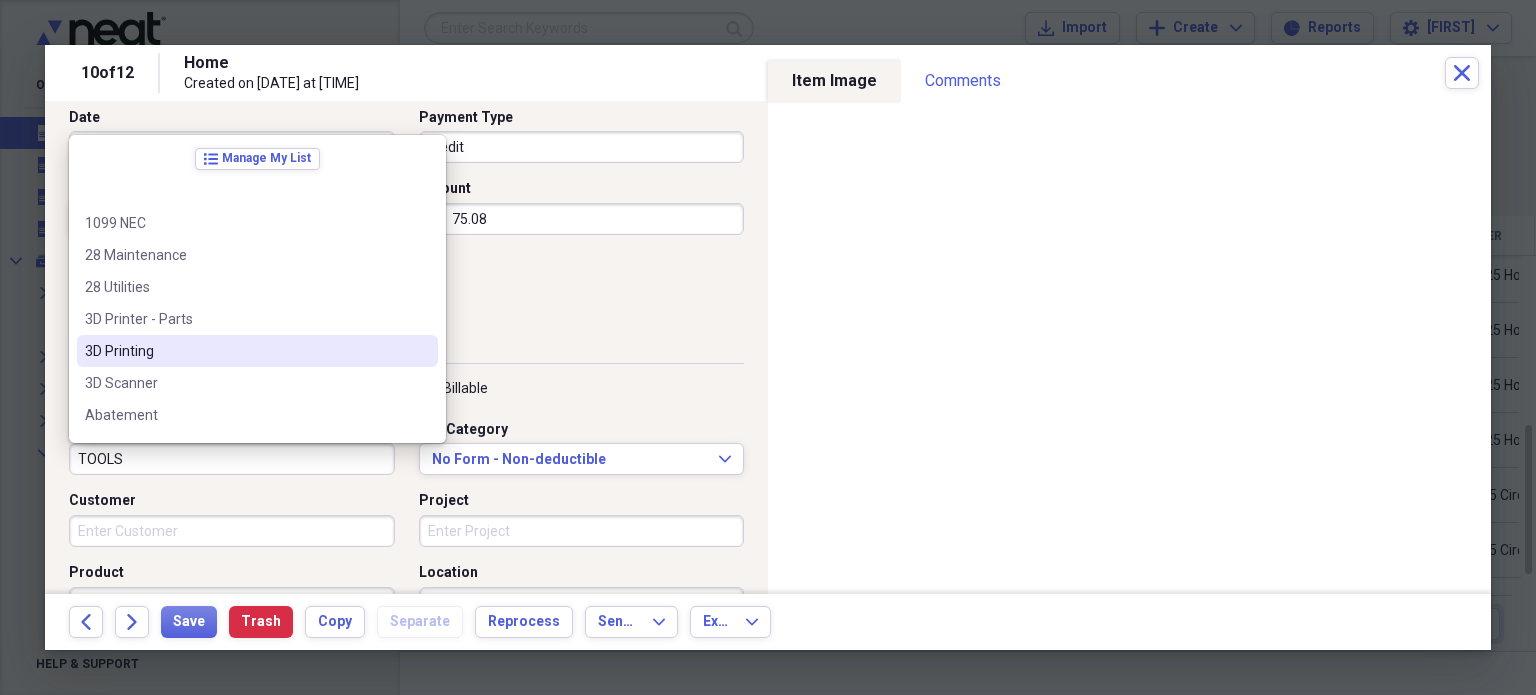 click on "credit" at bounding box center (582, 147) 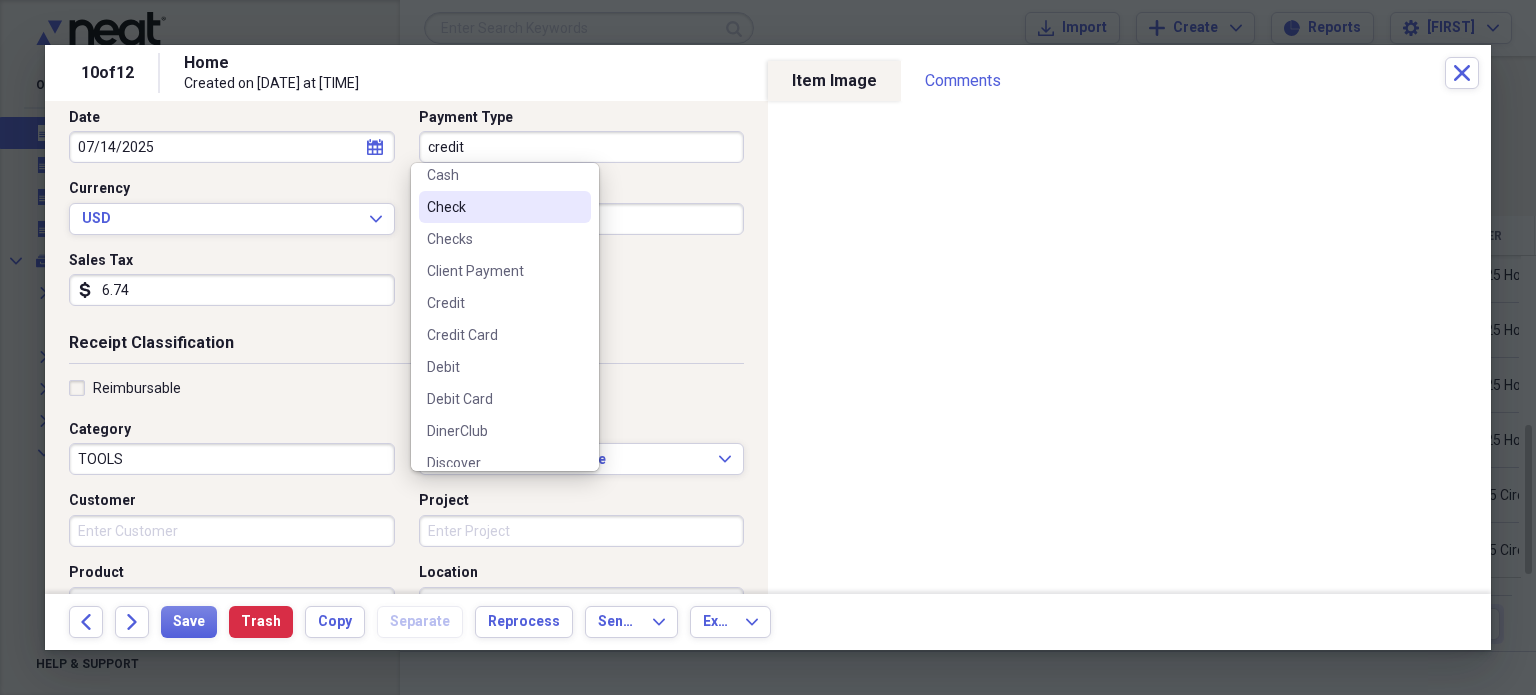 scroll, scrollTop: 223, scrollLeft: 0, axis: vertical 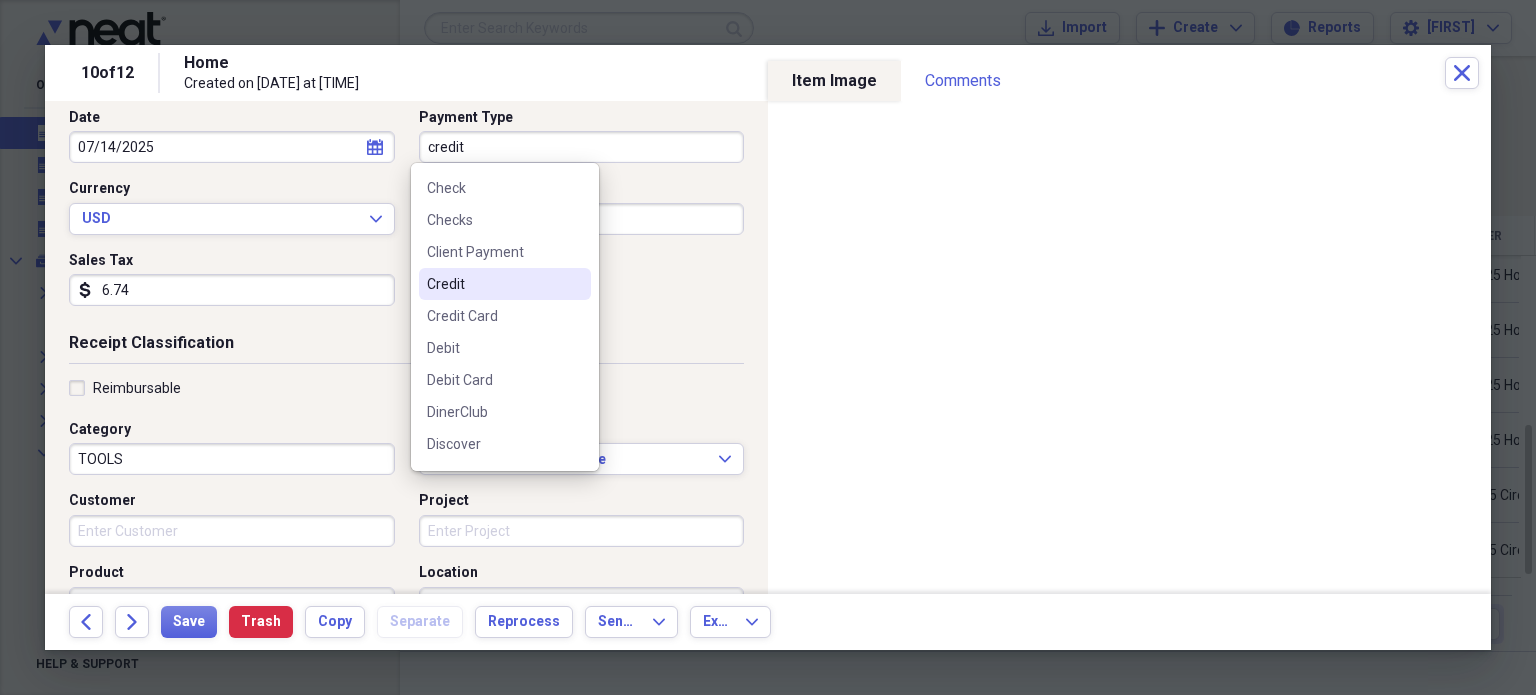 click on "Credit" at bounding box center [493, 284] 